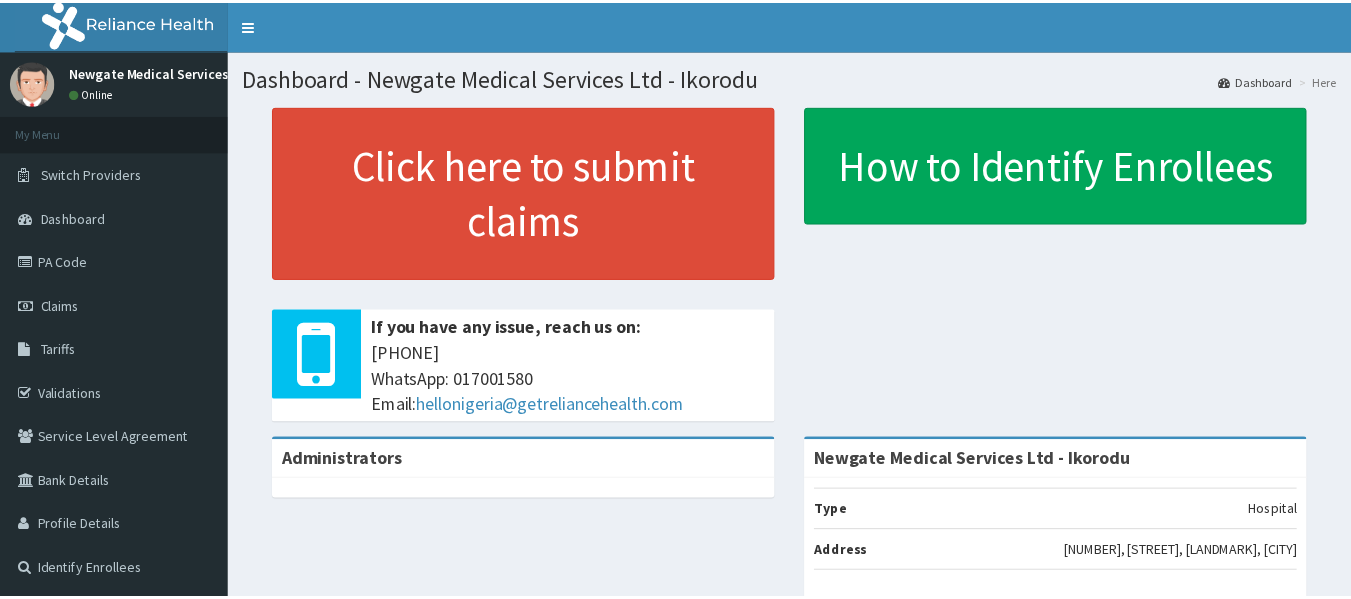 scroll, scrollTop: 0, scrollLeft: 0, axis: both 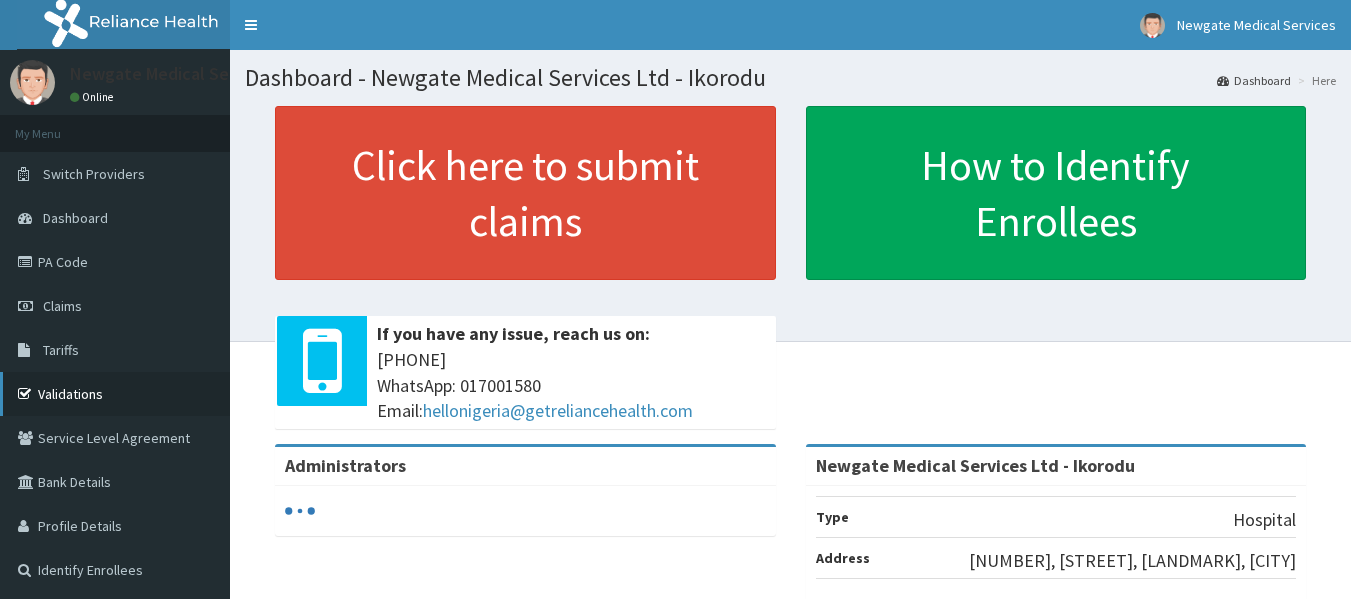 click on "Validations" at bounding box center (115, 394) 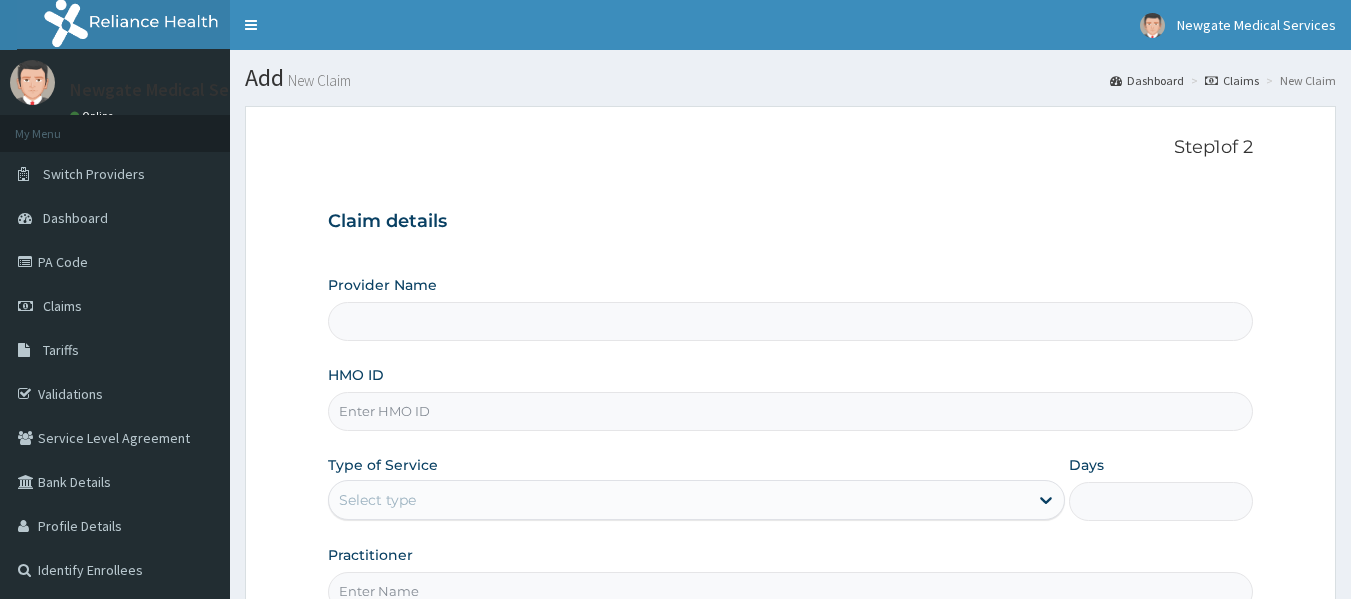 scroll, scrollTop: 0, scrollLeft: 0, axis: both 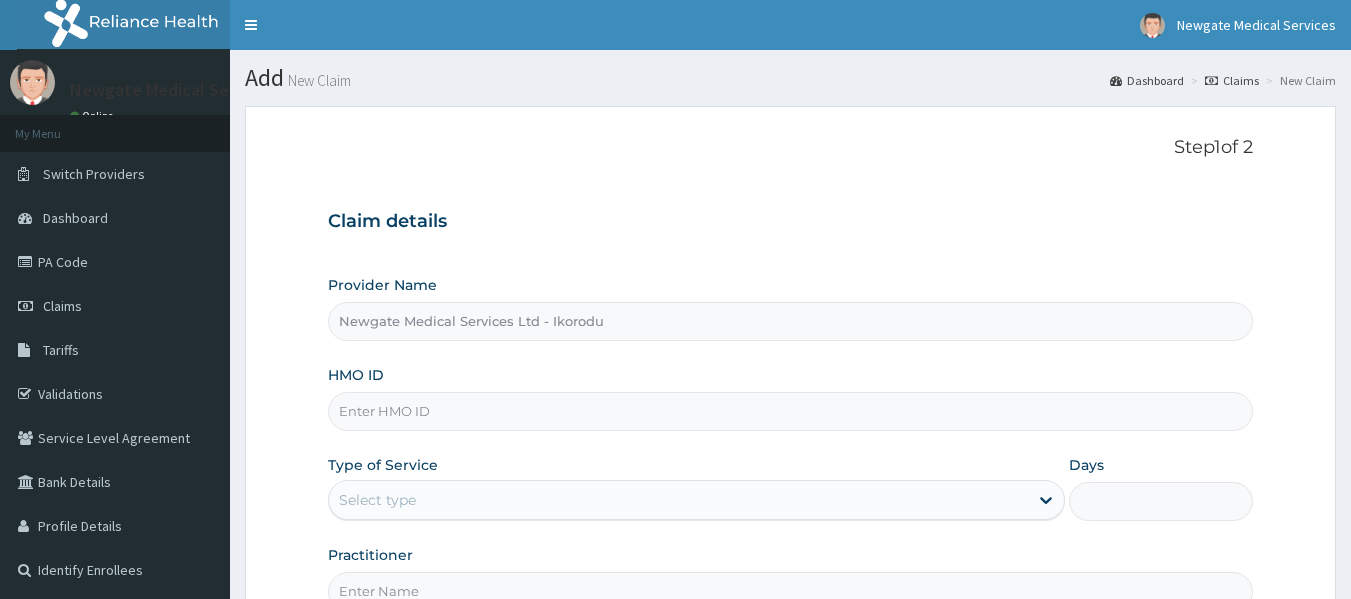 paste on "BTR/10932/A" 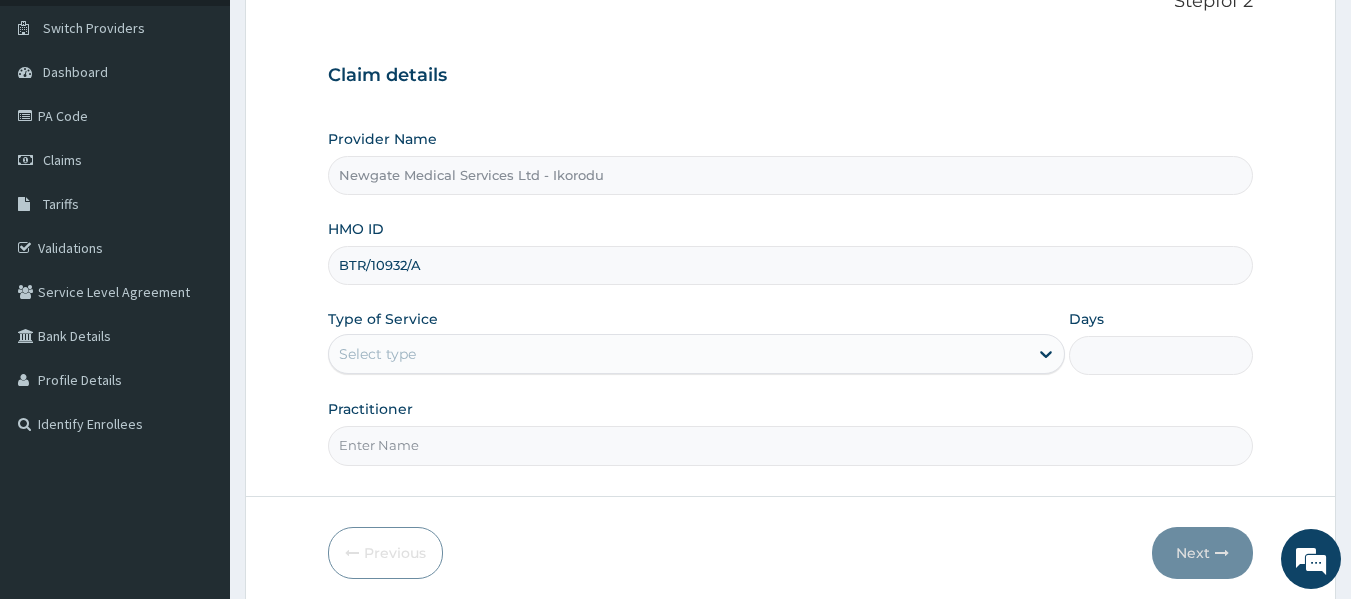 scroll, scrollTop: 200, scrollLeft: 0, axis: vertical 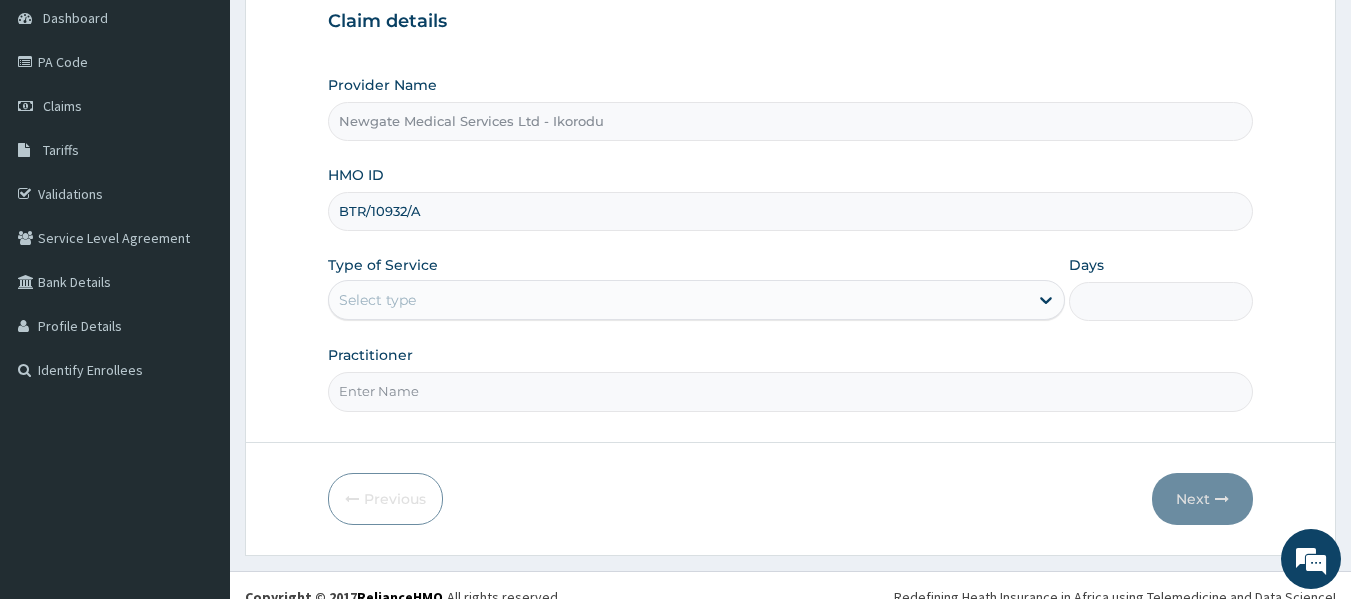 type on "BTR/10932/A" 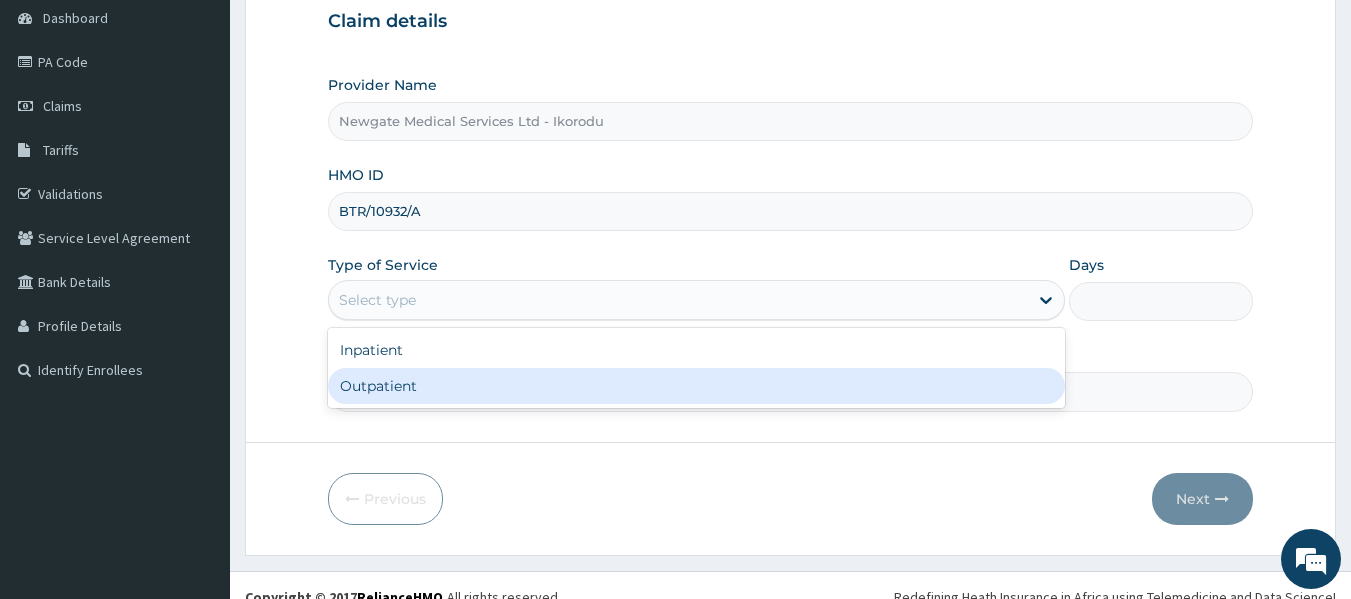 click on "Outpatient" at bounding box center [696, 386] 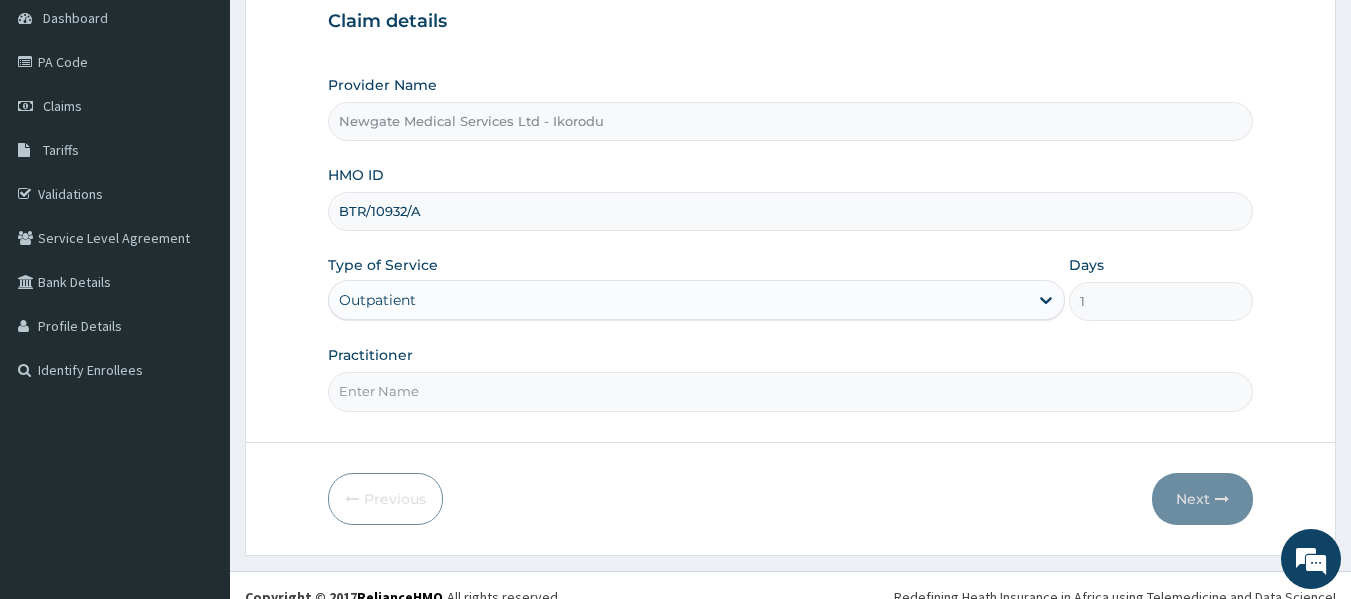 scroll, scrollTop: 0, scrollLeft: 0, axis: both 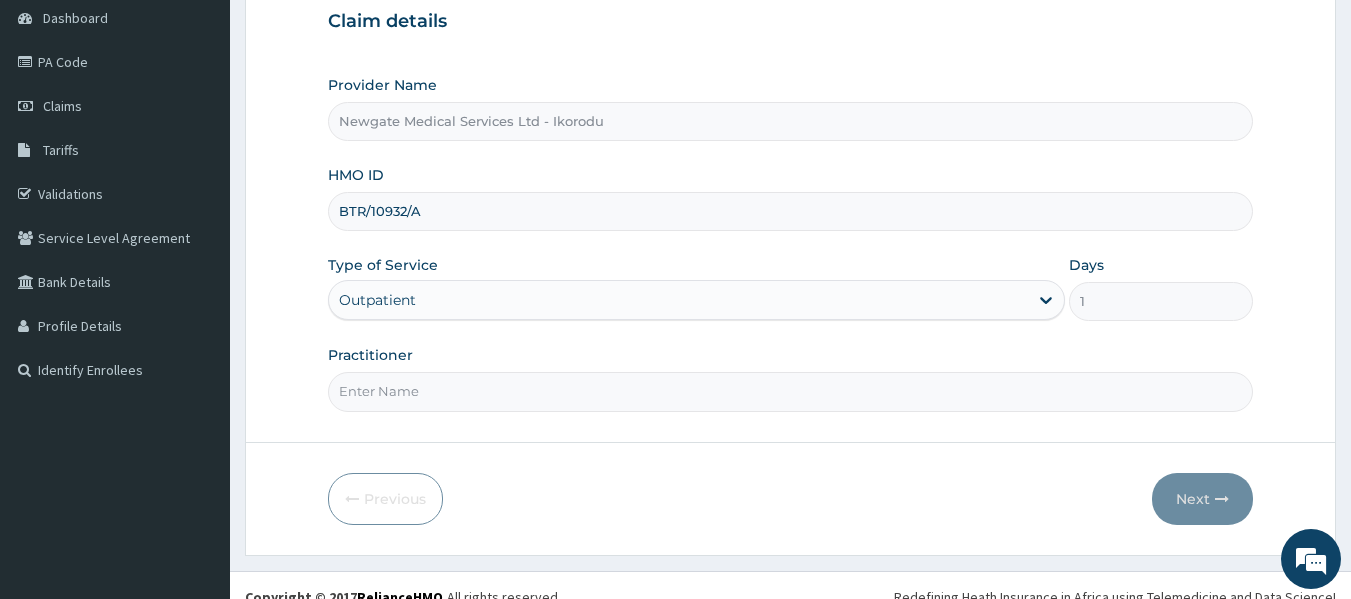 type on "DR [LAST]" 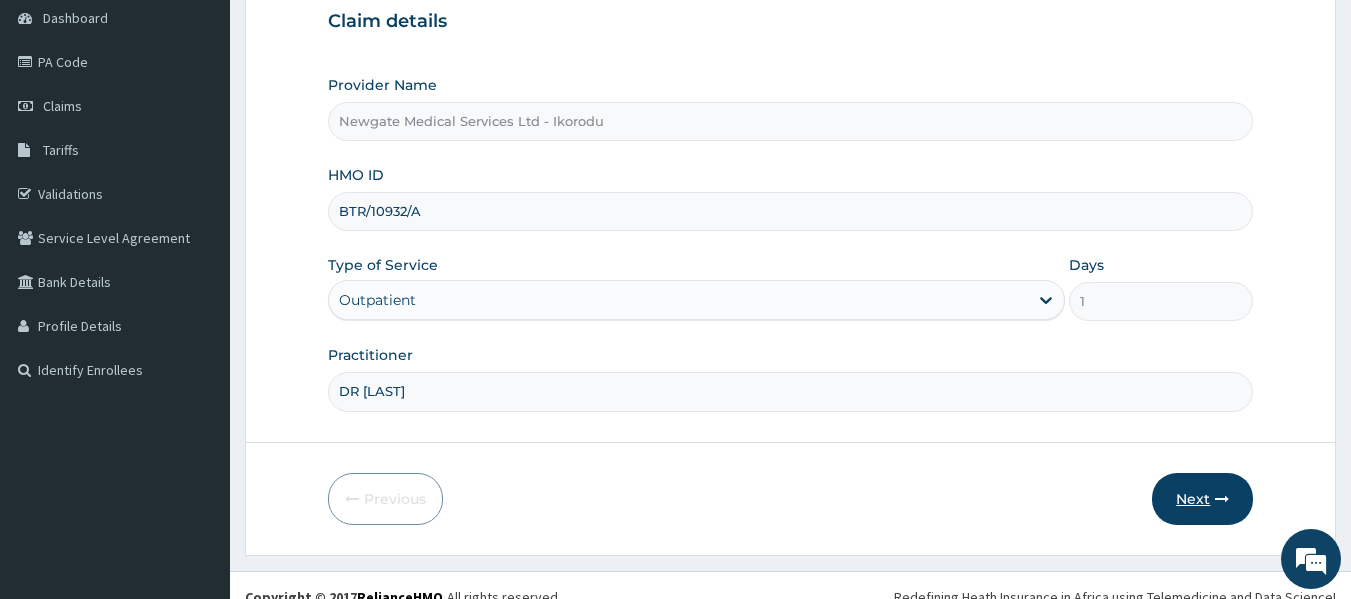click on "Next" at bounding box center (1202, 499) 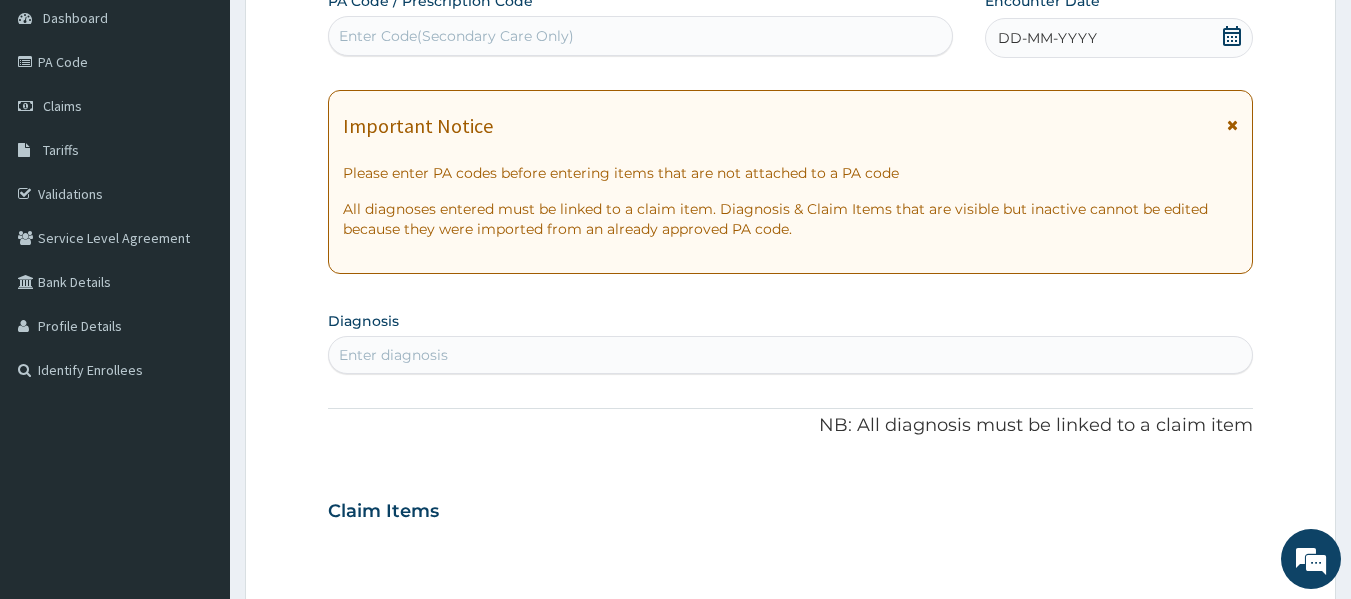 click 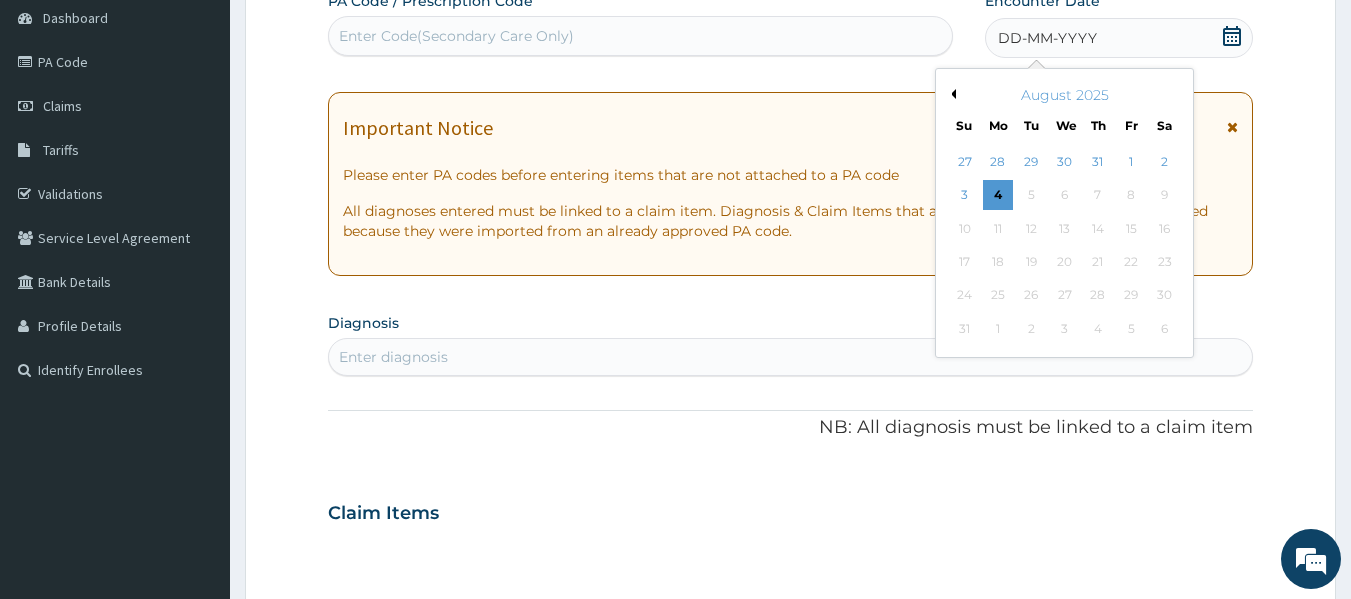 click on "Previous Month" at bounding box center [951, 94] 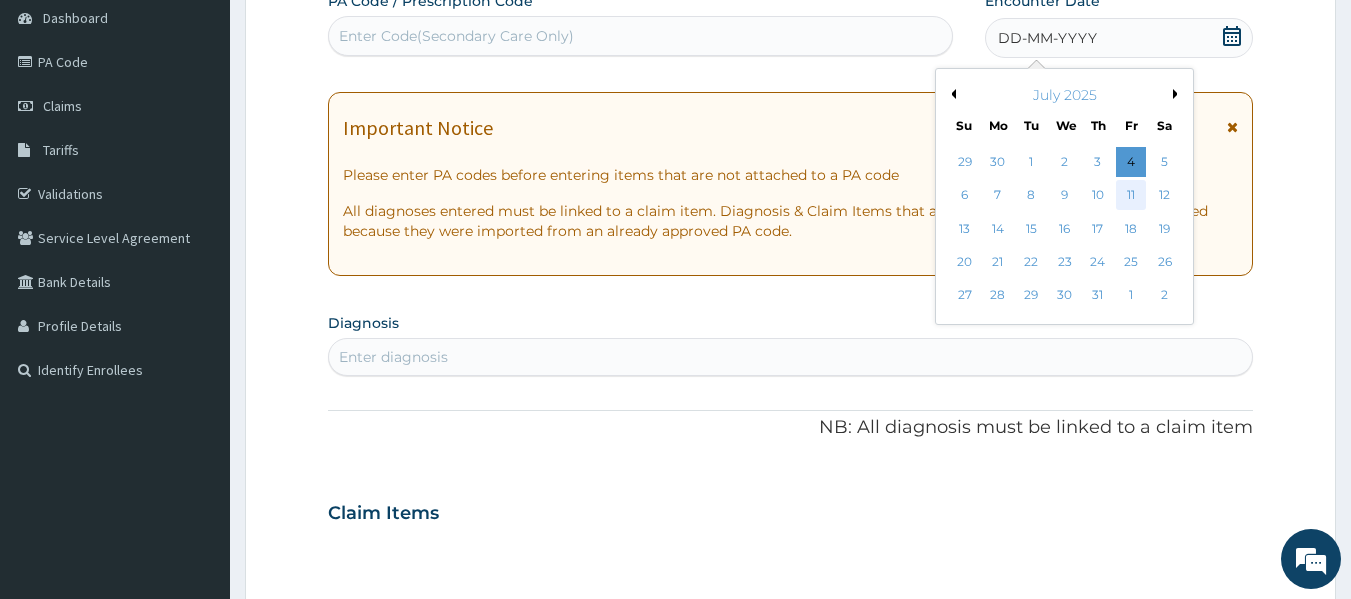 click on "11" at bounding box center [1131, 196] 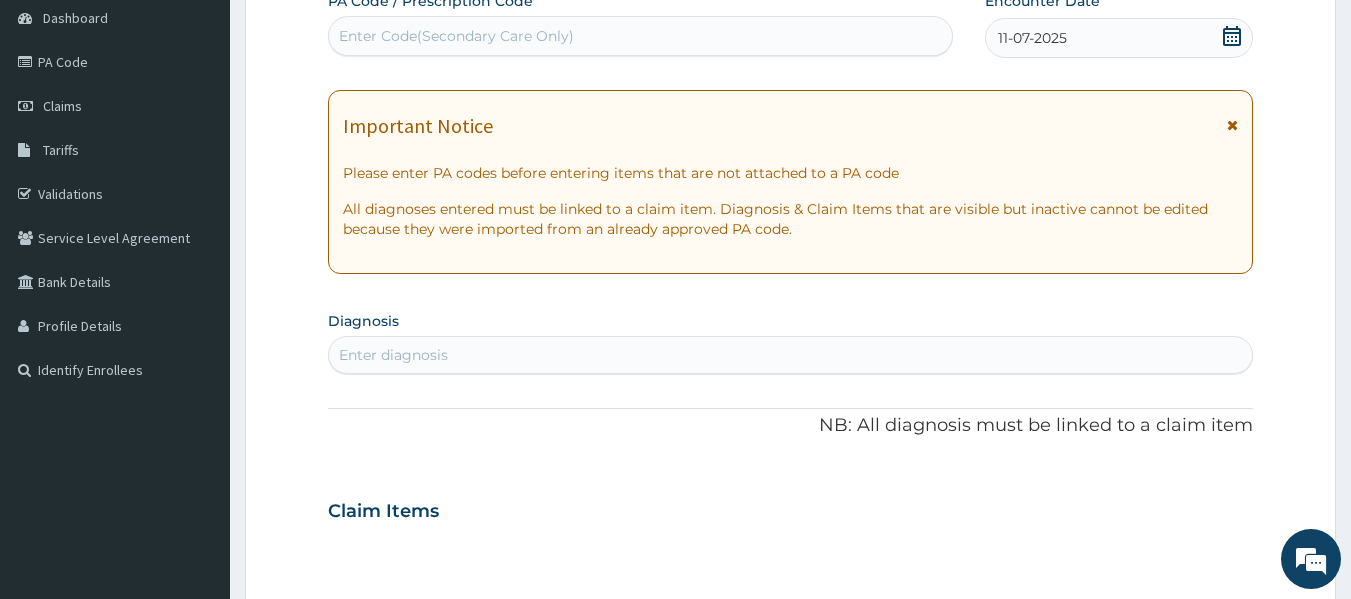 click on "Enter diagnosis" at bounding box center (791, 355) 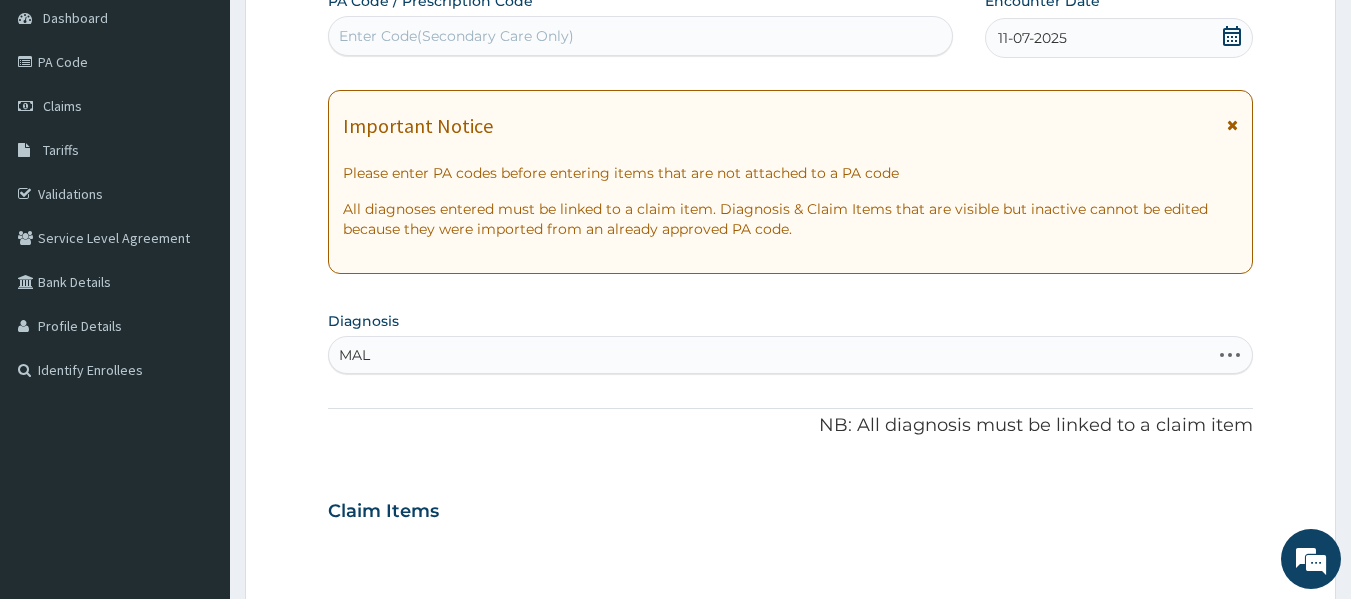 type on "MALA" 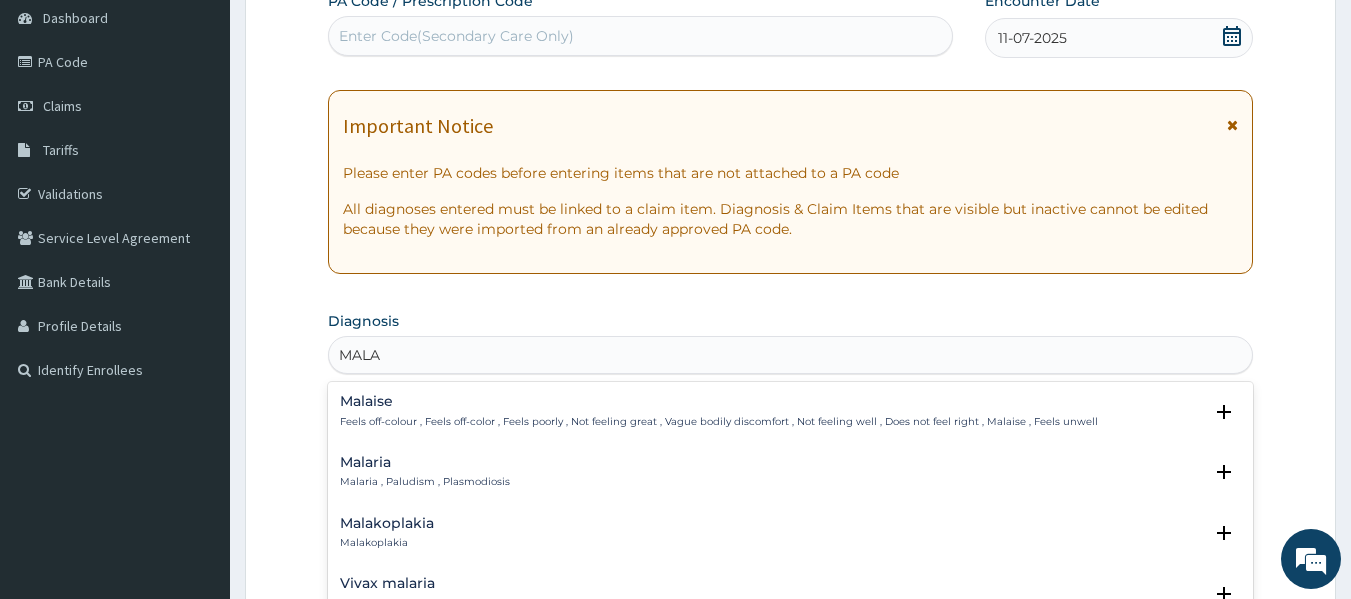 click on "Malaria , Paludism , Plasmodiosis" at bounding box center [425, 482] 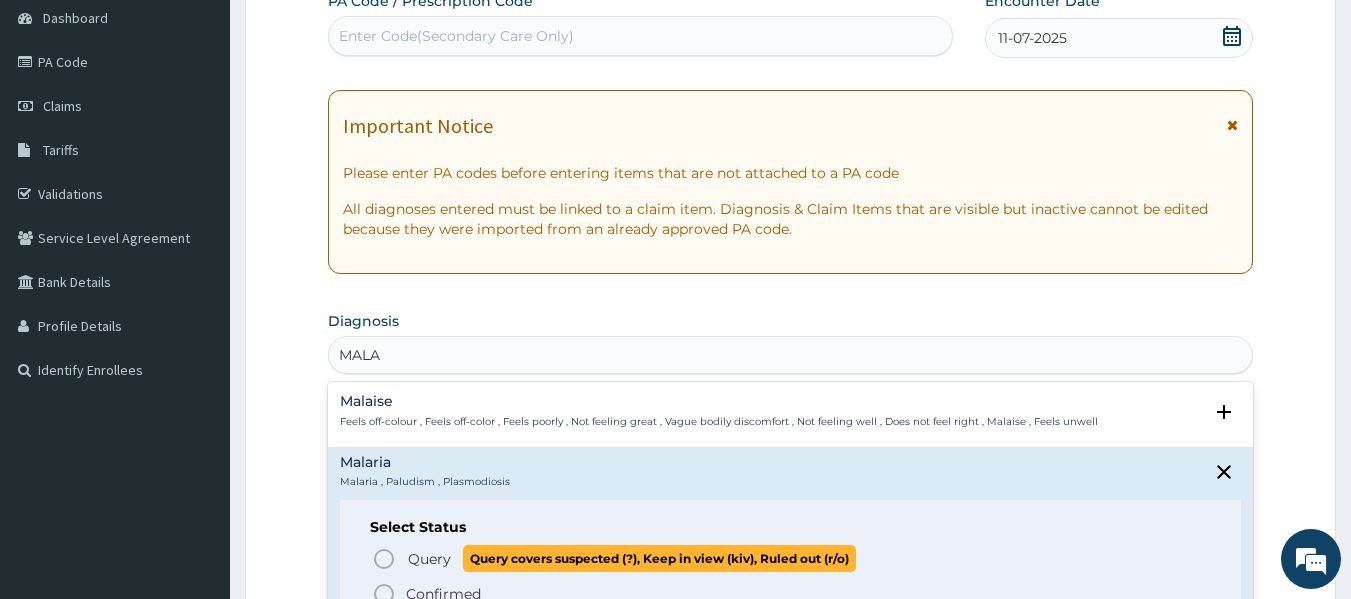 click 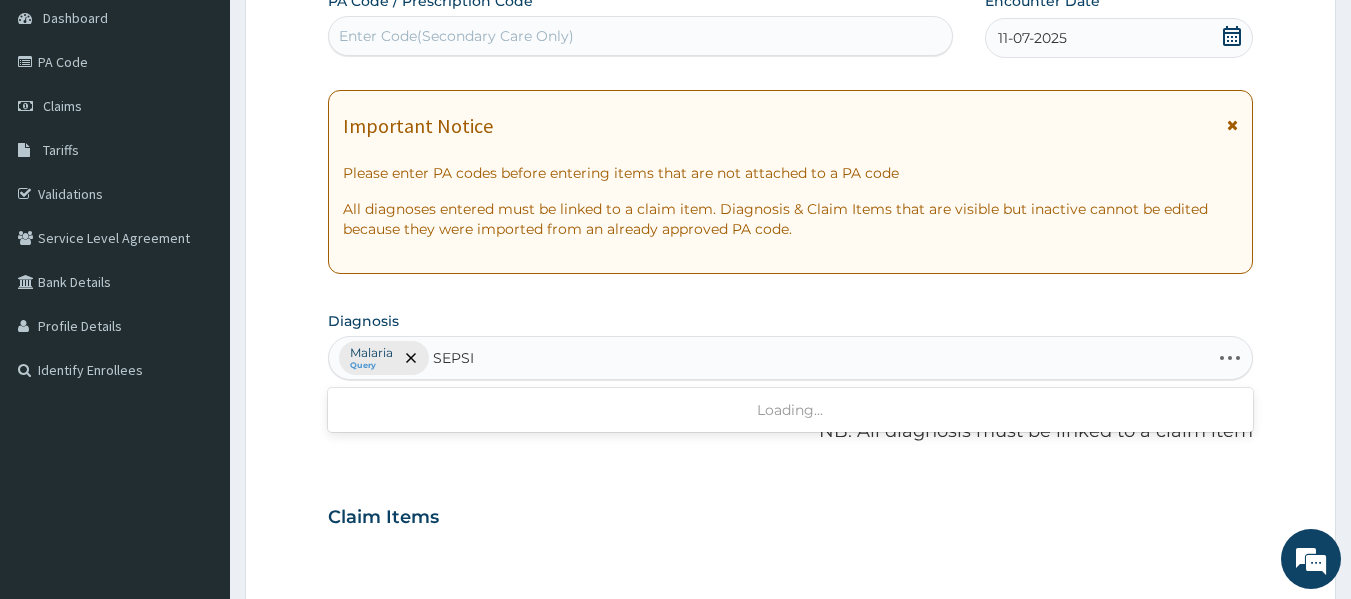 type on "SEPSIS" 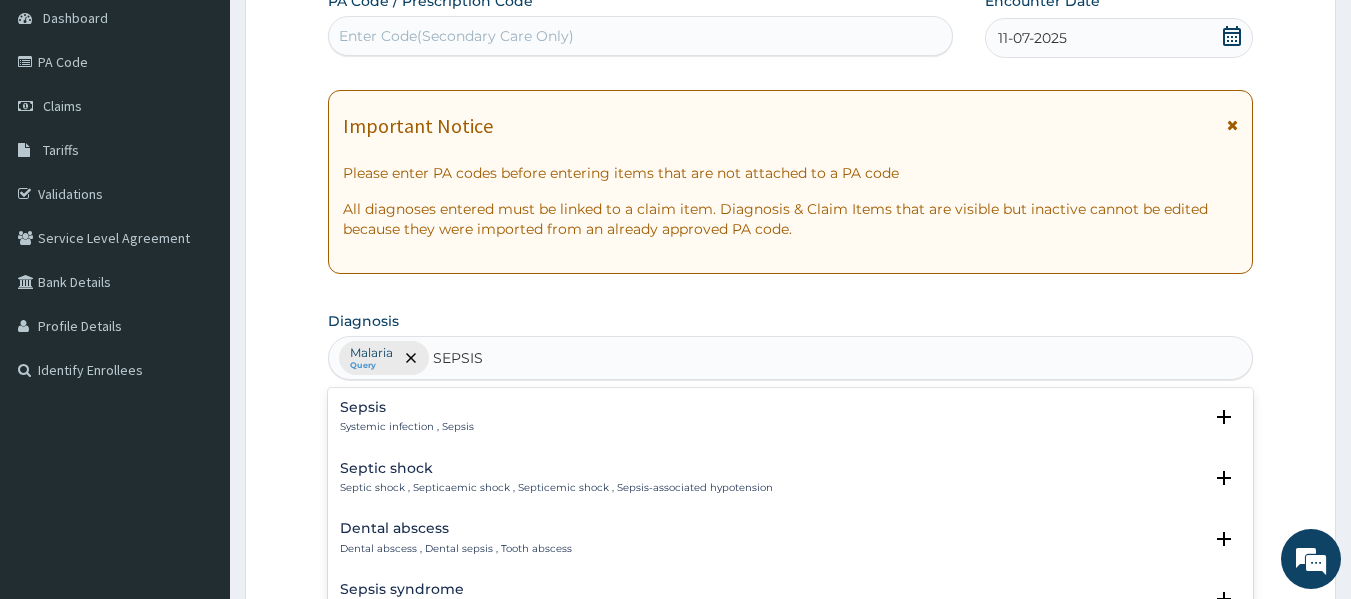 click on "Sepsis" at bounding box center [407, 407] 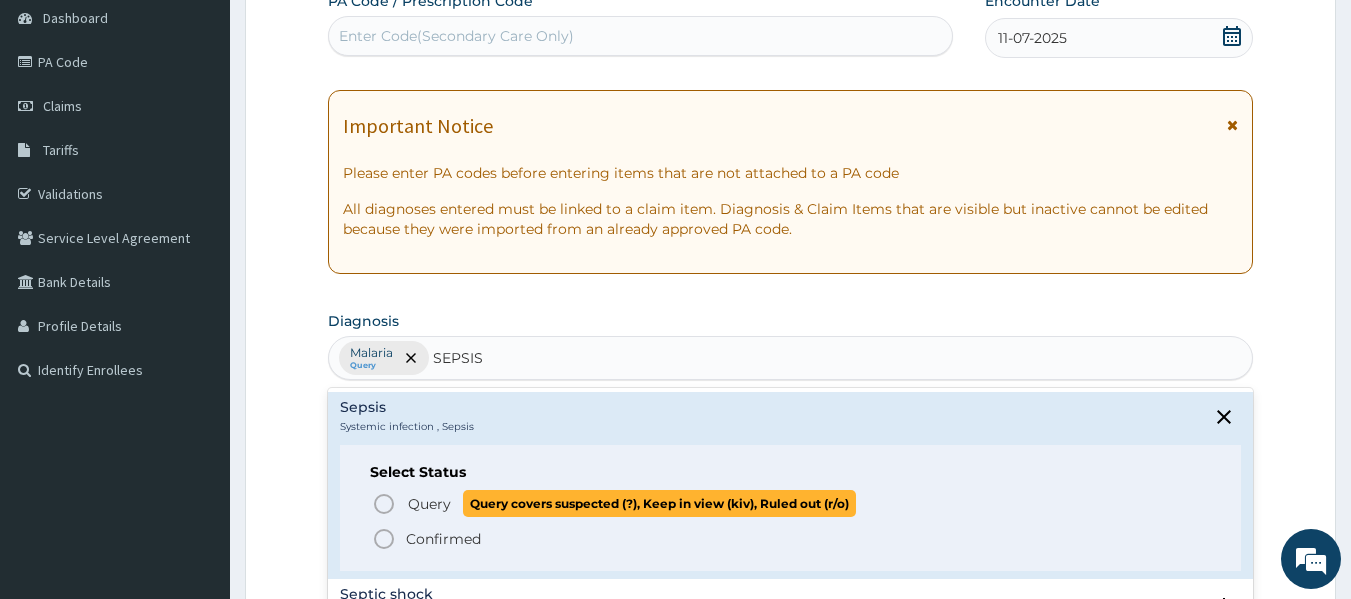 click 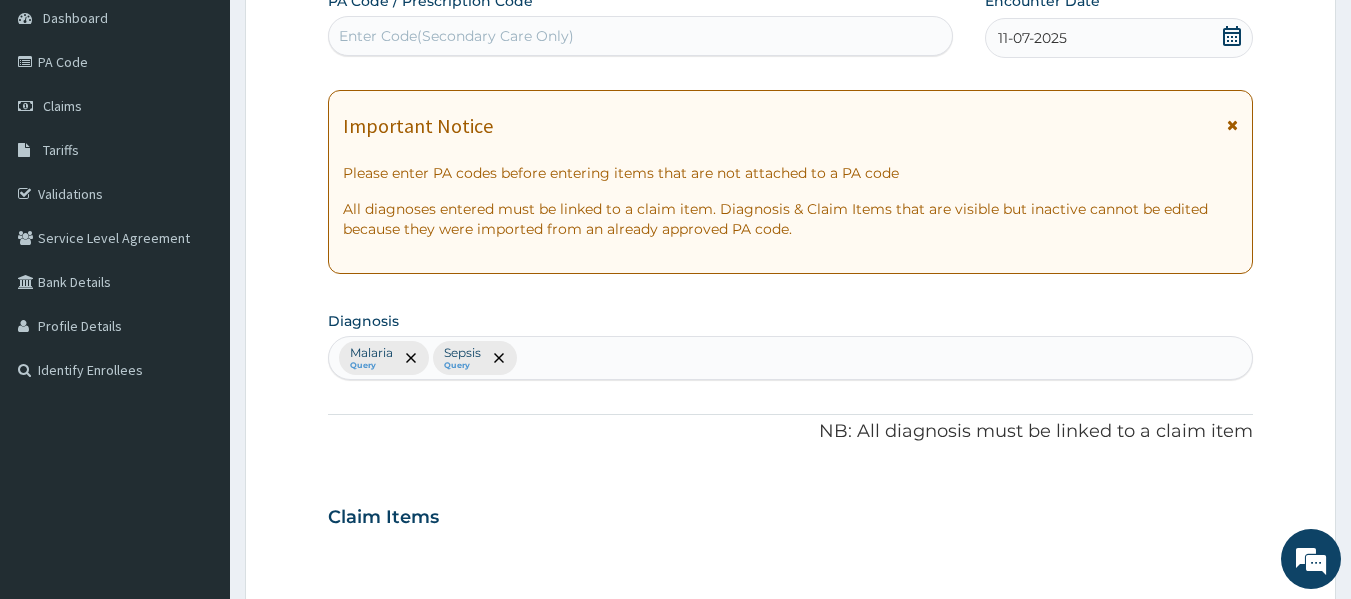 click on "Malaria Query Sepsis Query" at bounding box center (791, 358) 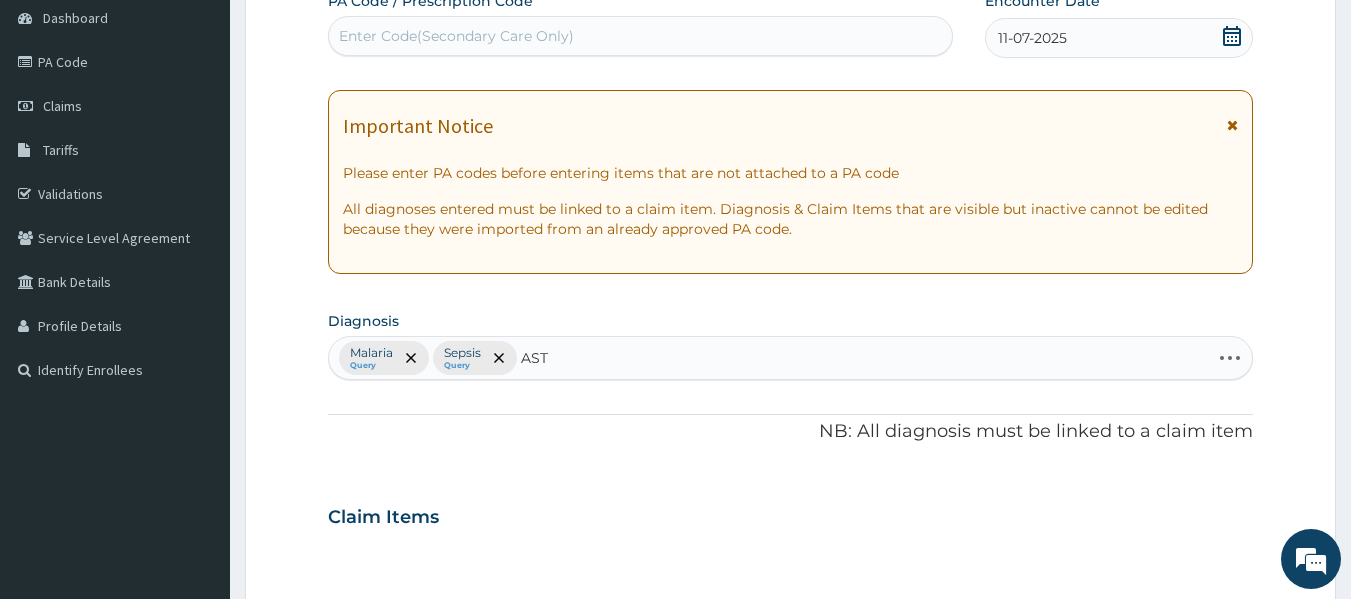 type on "ASTH" 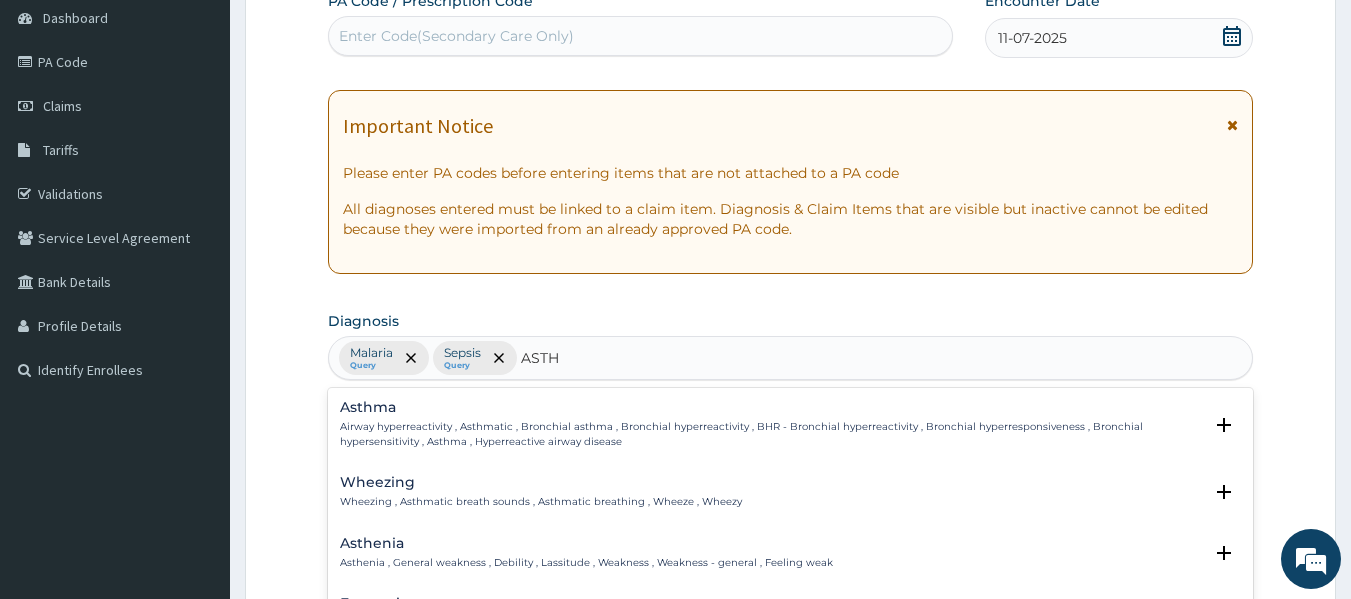 click on "Asthma" at bounding box center (771, 407) 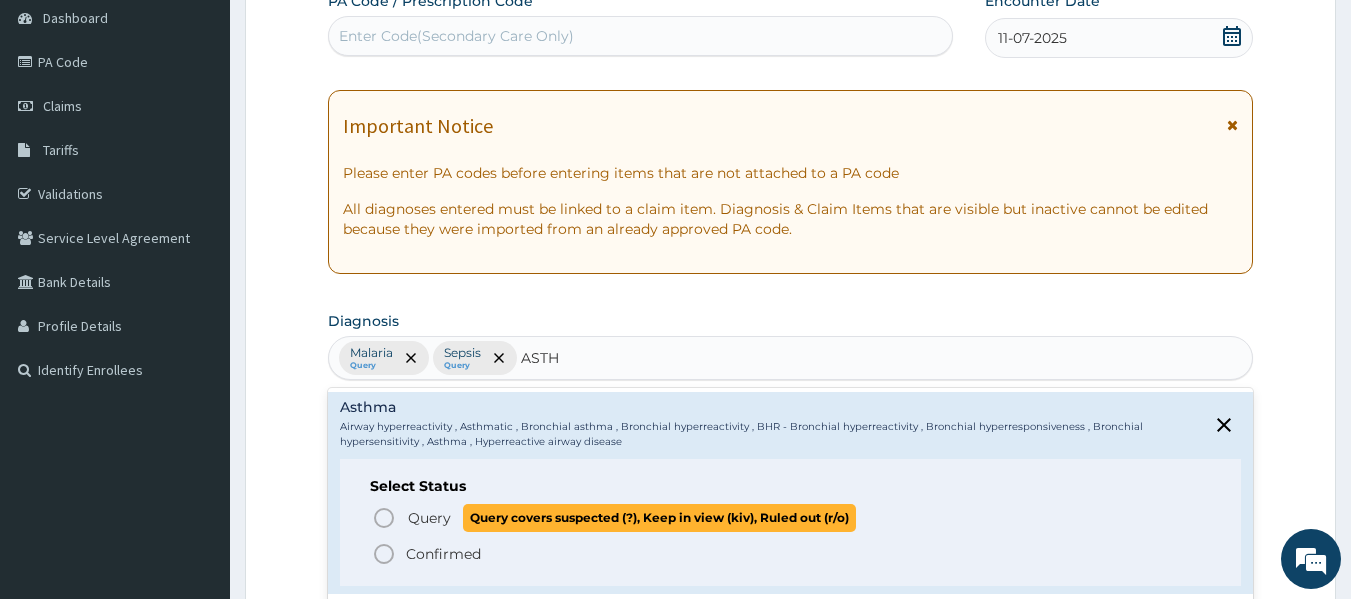 click 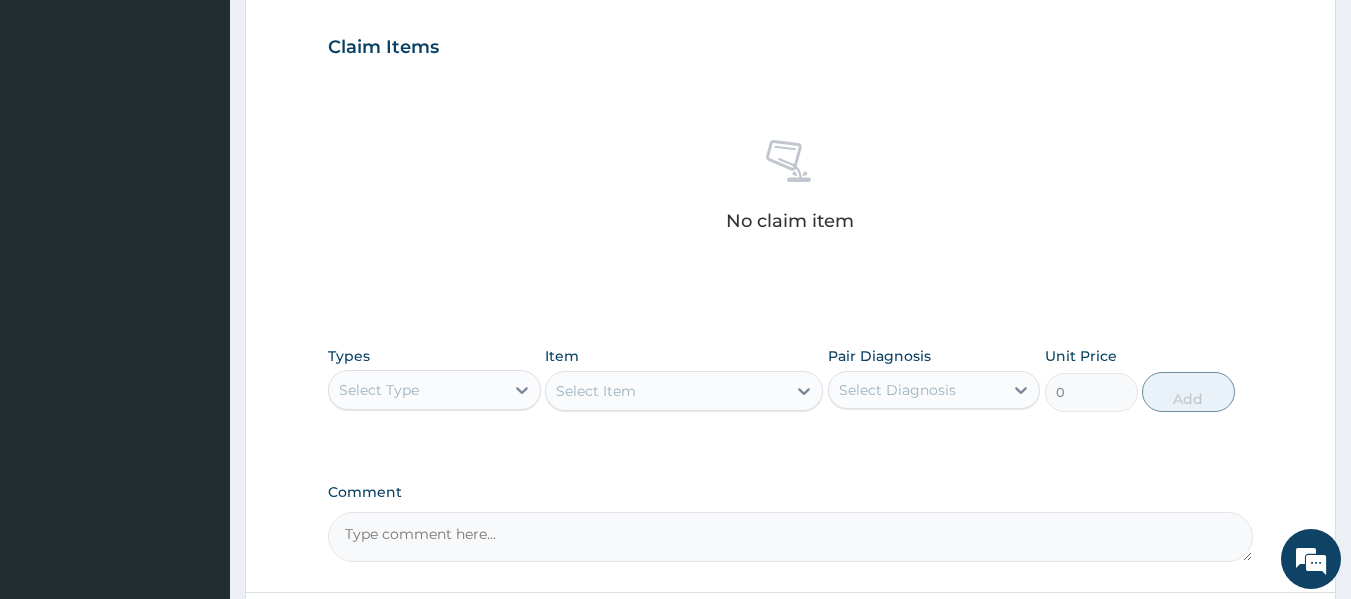 scroll, scrollTop: 843, scrollLeft: 0, axis: vertical 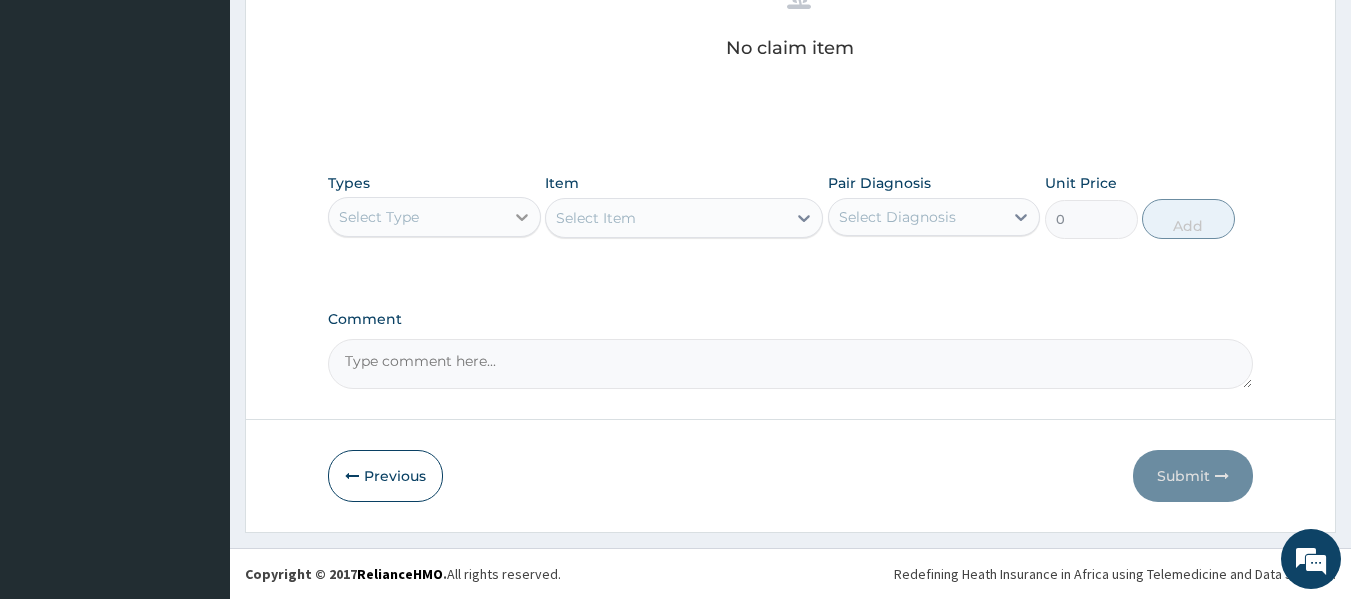click 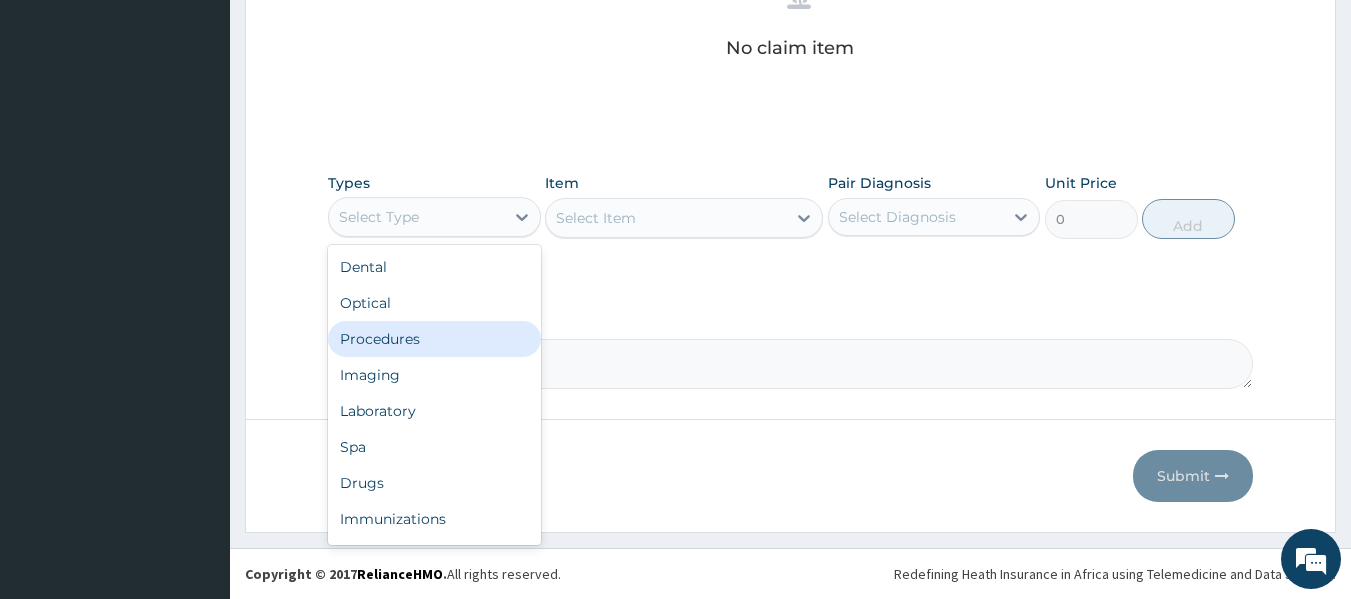 click on "Procedures" at bounding box center [434, 339] 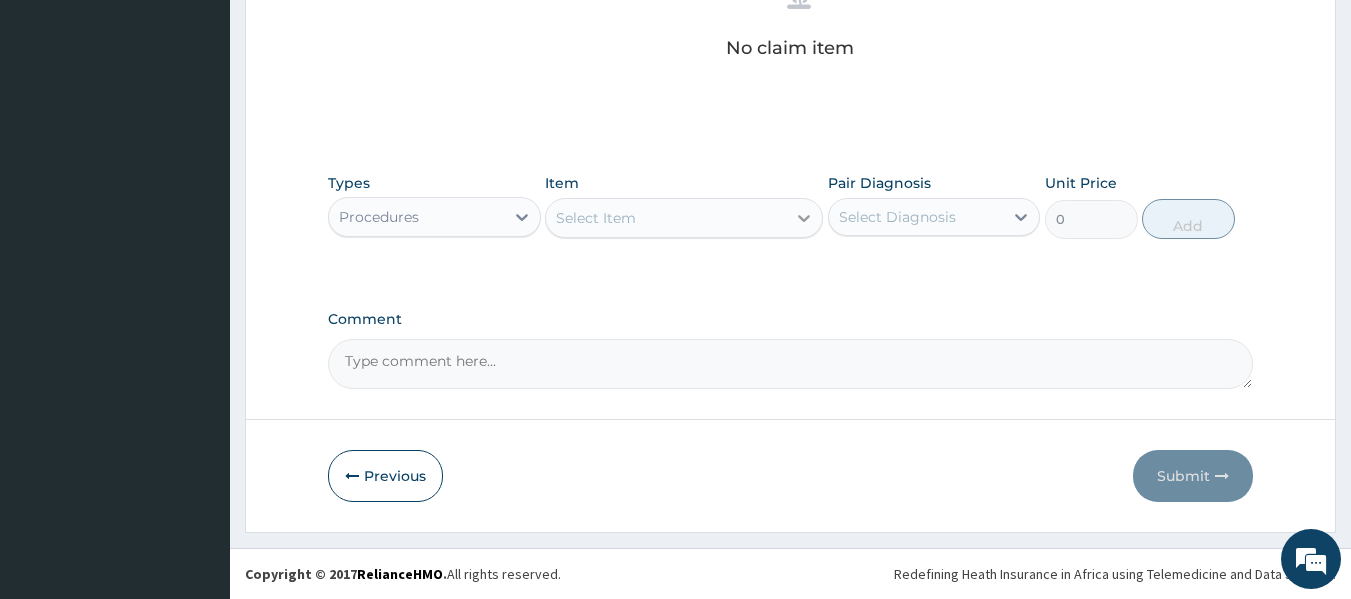 click 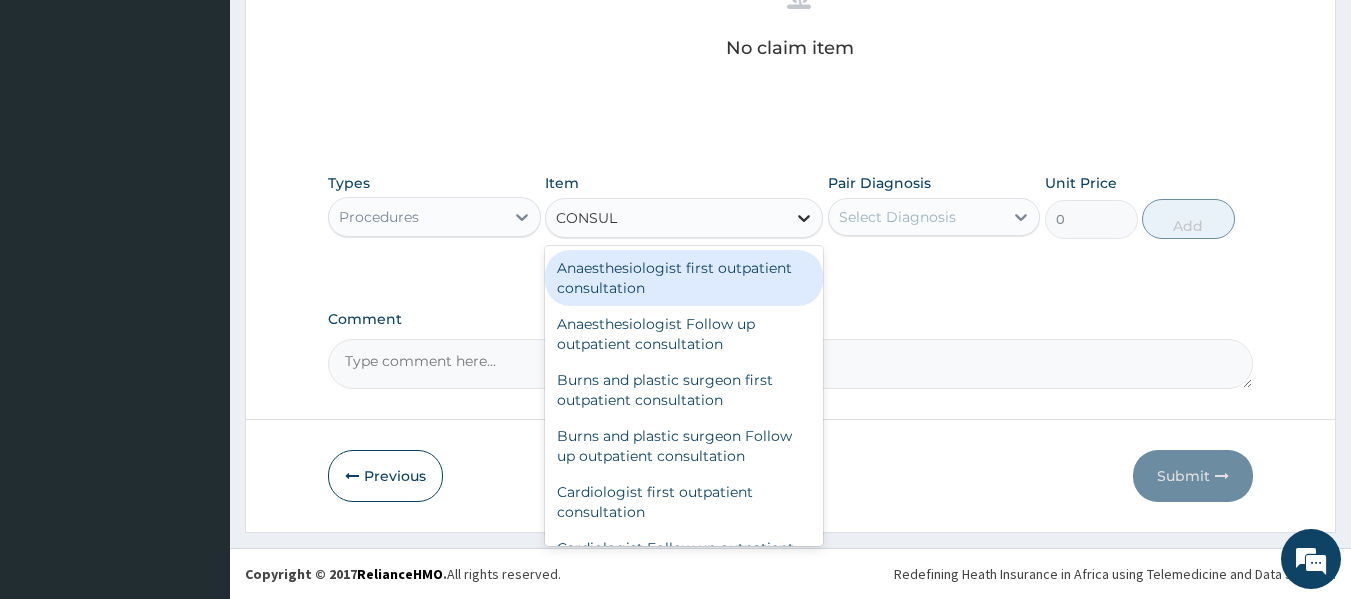 type on "CONSULT" 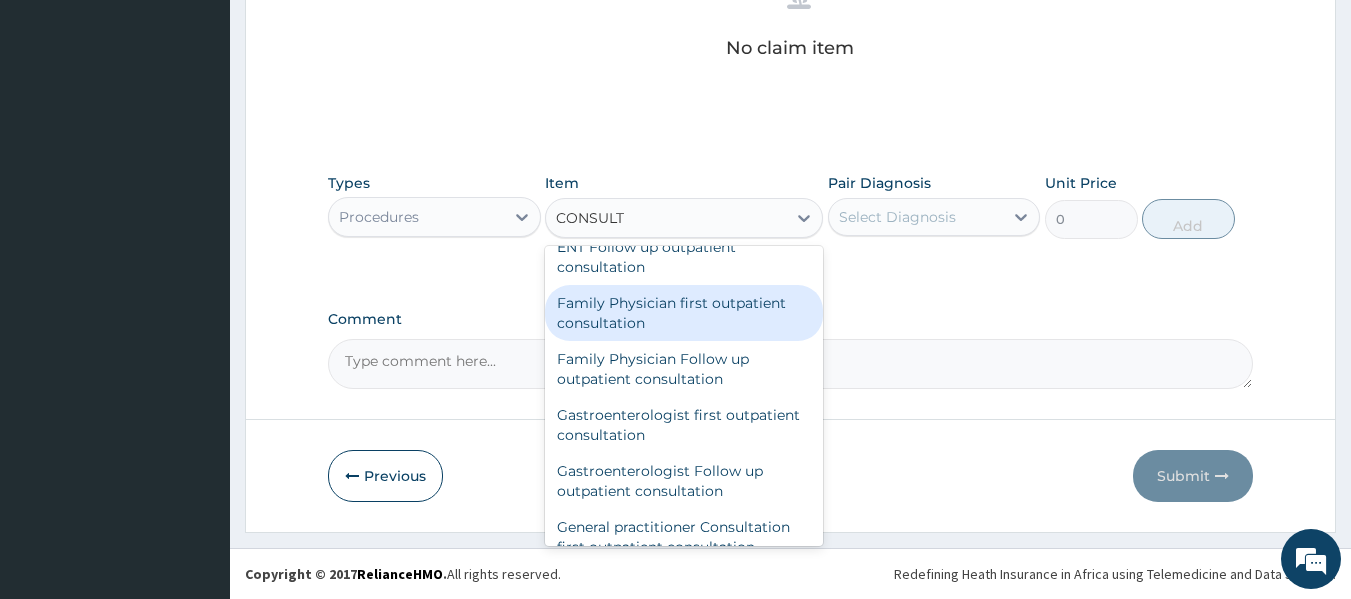scroll, scrollTop: 900, scrollLeft: 0, axis: vertical 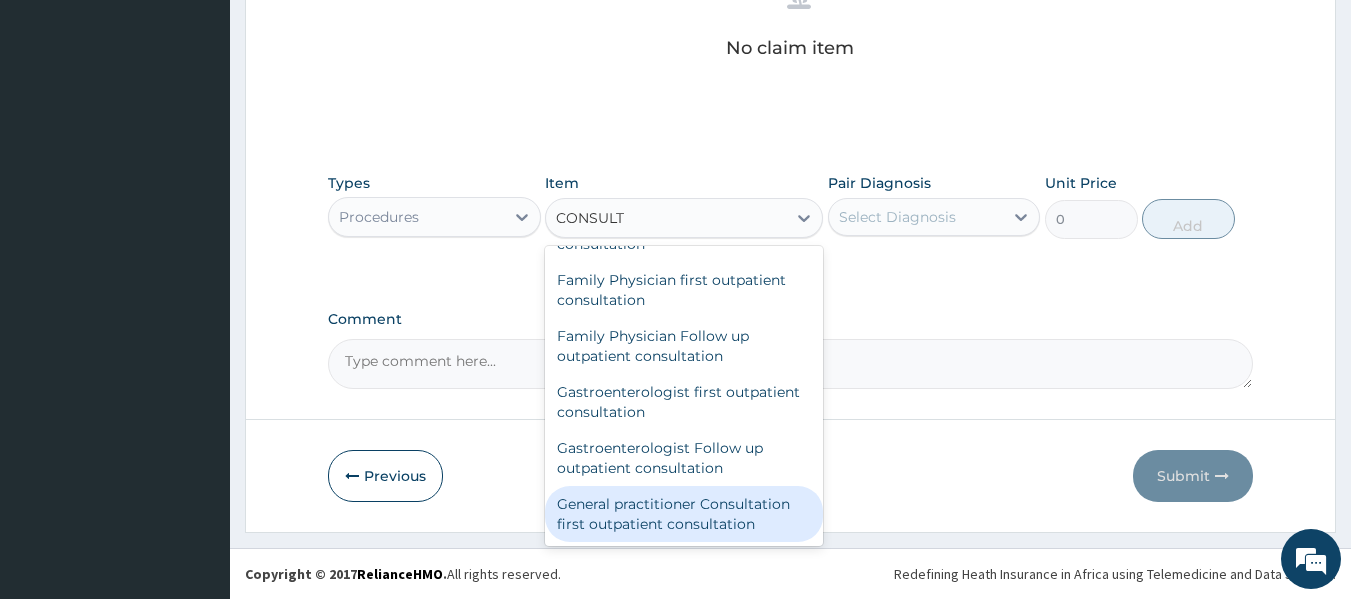 click on "General practitioner Consultation first outpatient consultation" at bounding box center (684, 514) 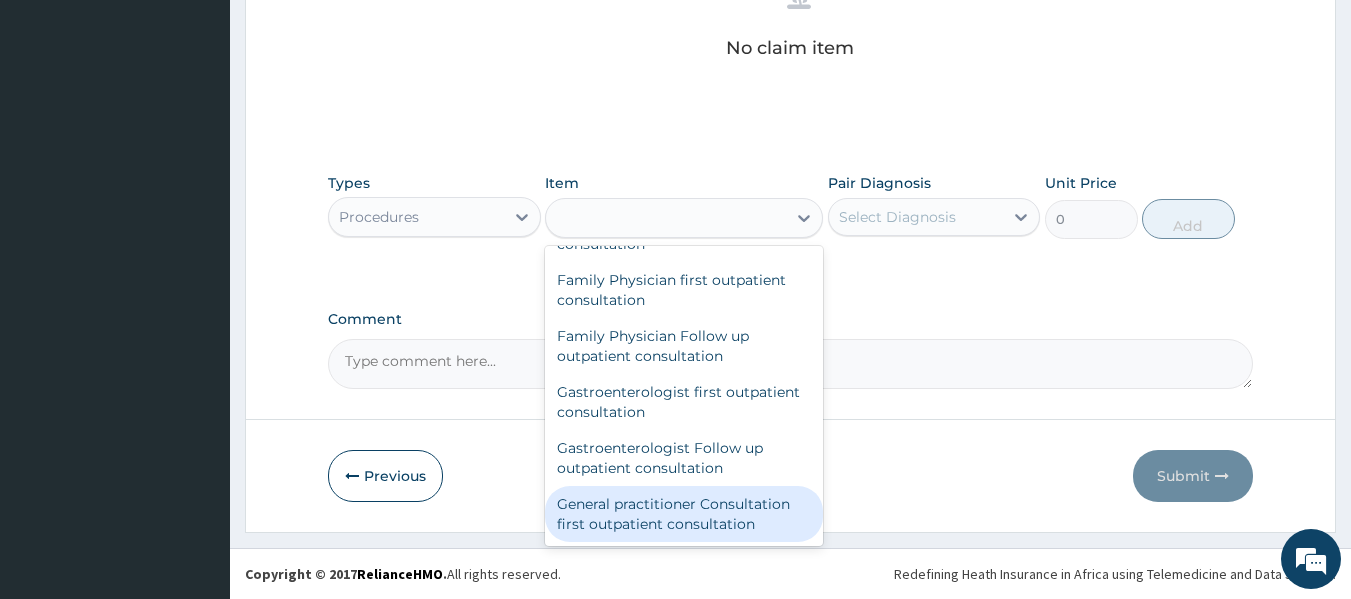 type on "3000" 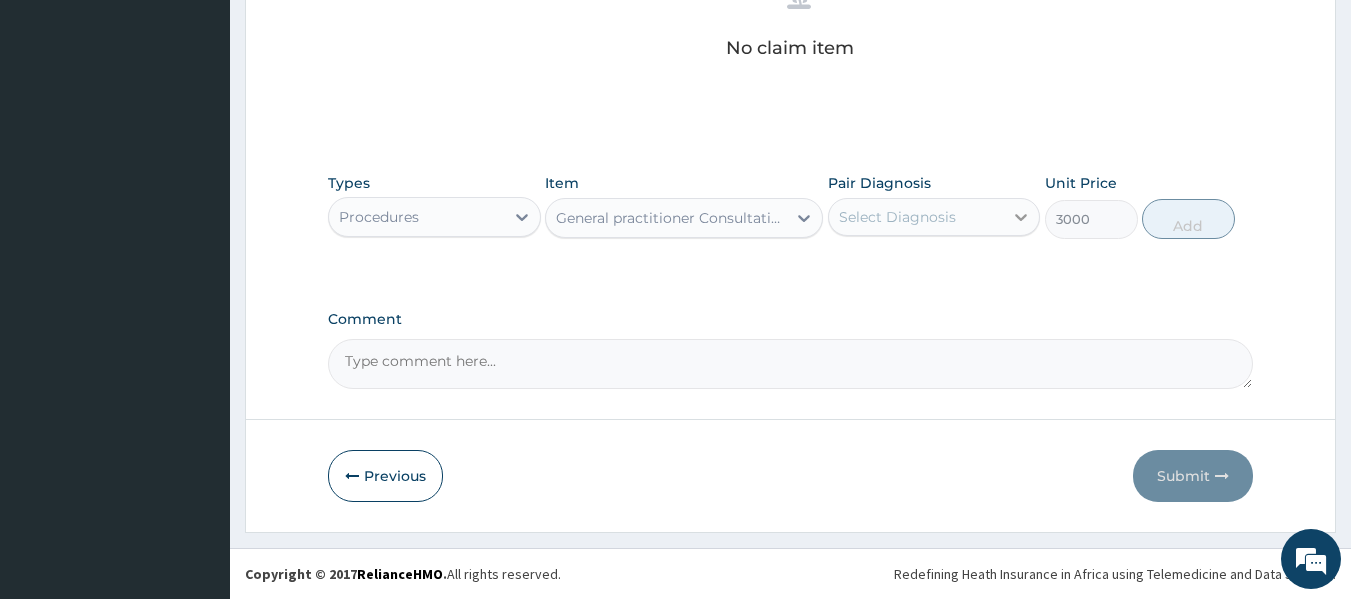 click 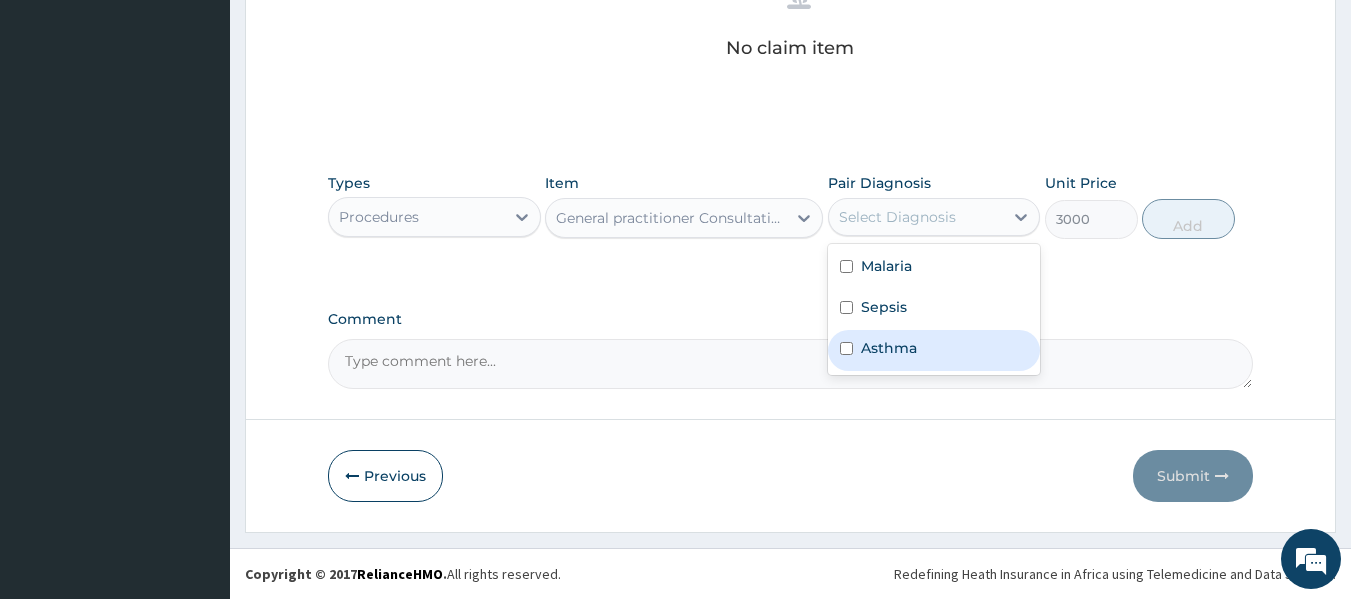 click at bounding box center [846, 348] 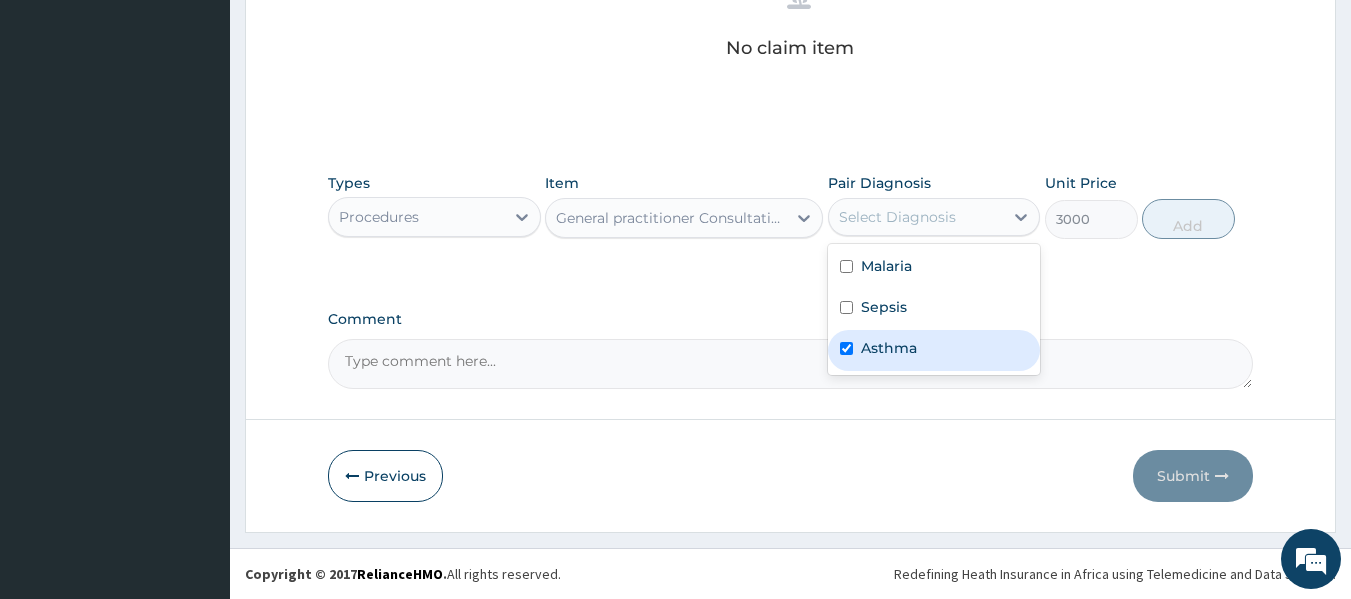 checkbox on "true" 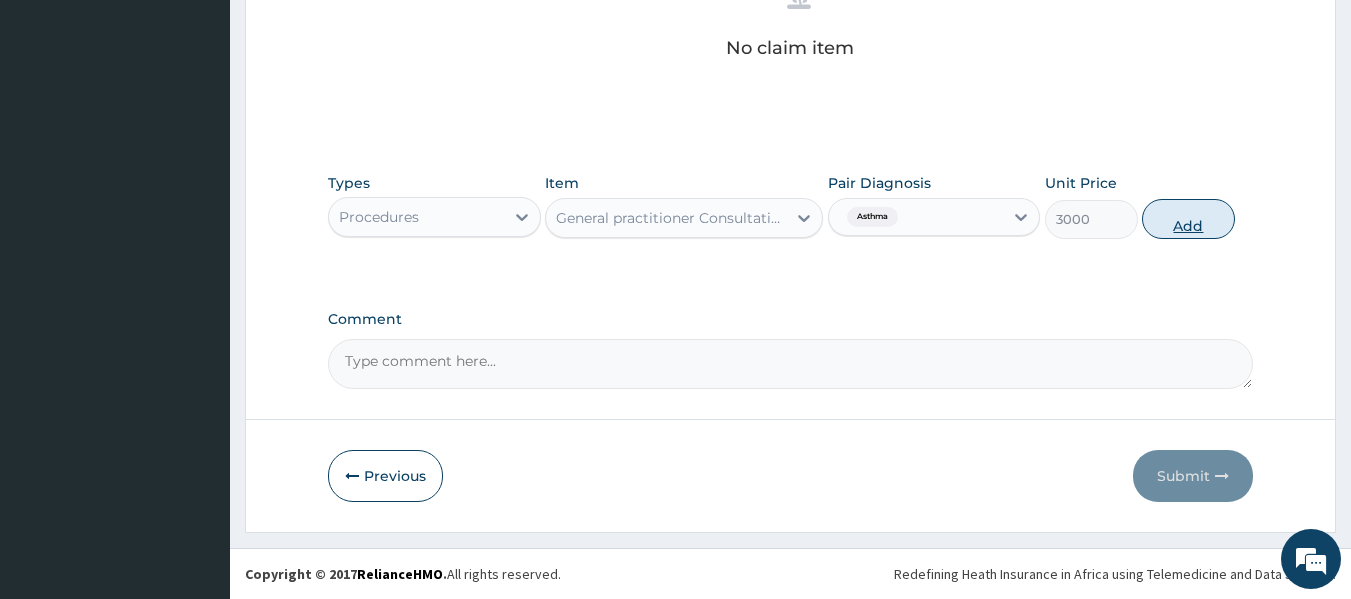 click on "Add" at bounding box center (1188, 219) 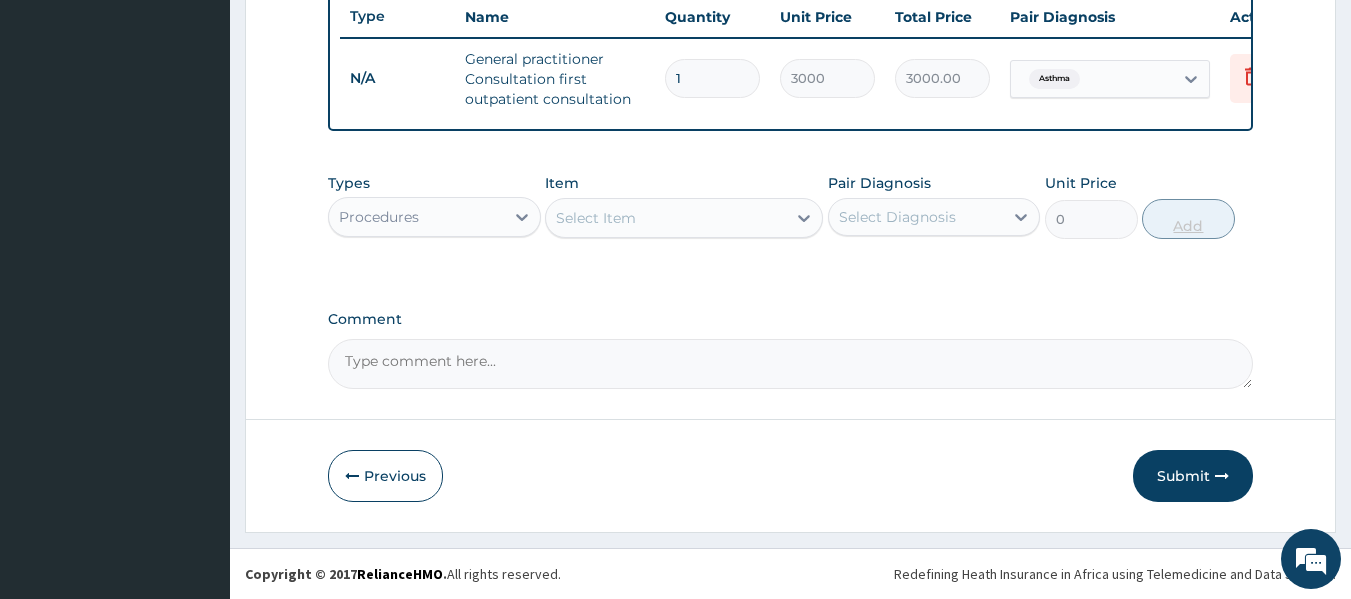scroll, scrollTop: 774, scrollLeft: 0, axis: vertical 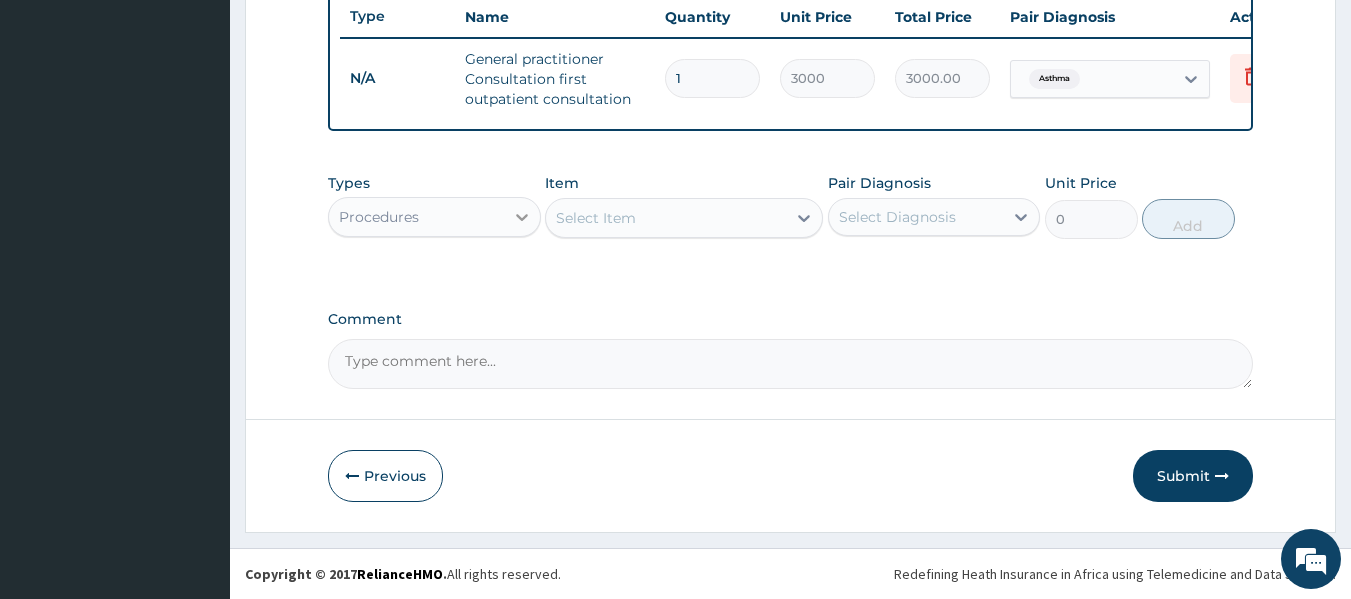 click 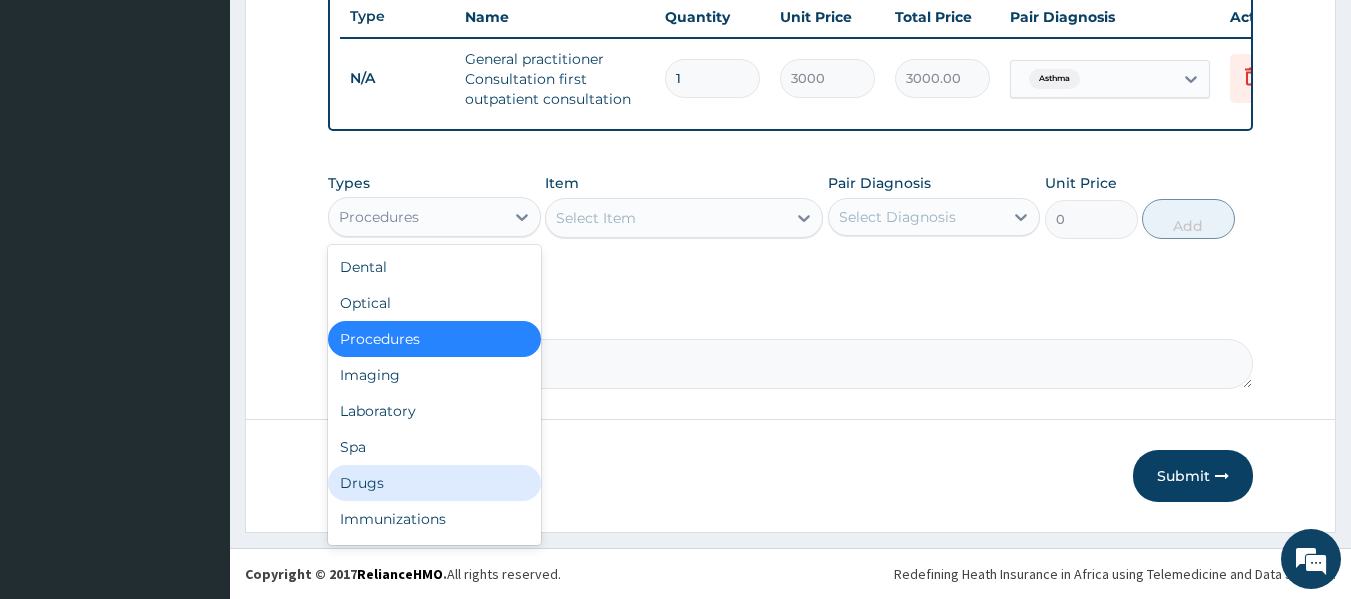click on "Drugs" at bounding box center [434, 483] 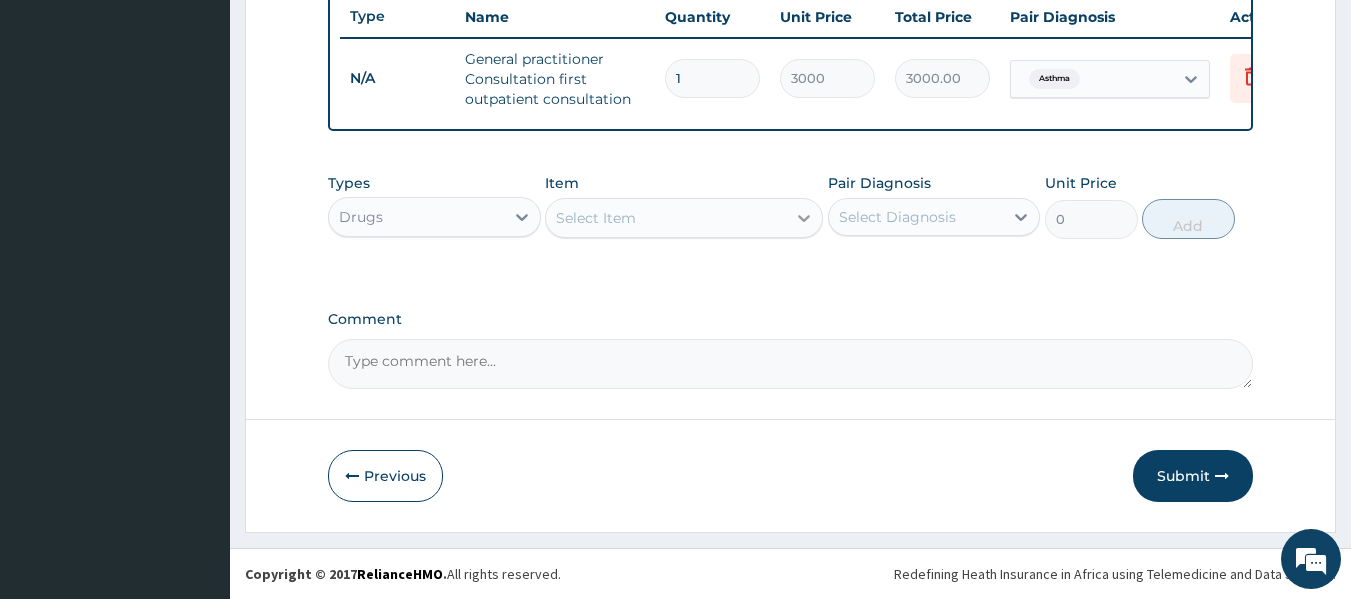 click 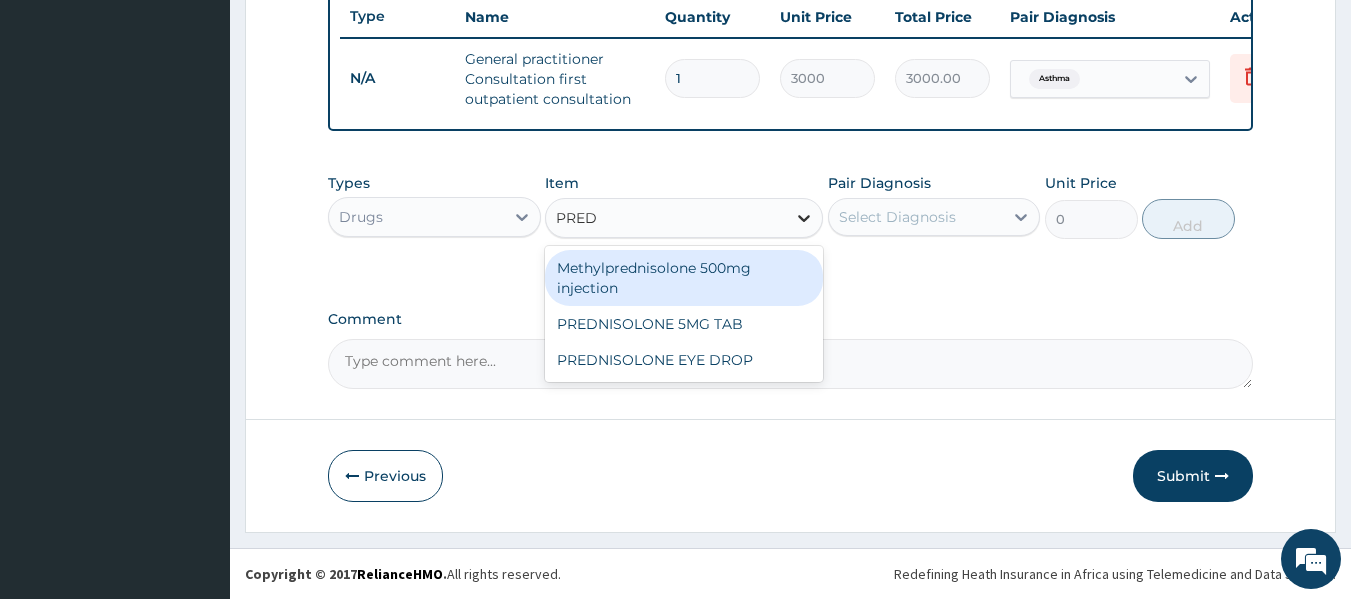 type on "PREDN" 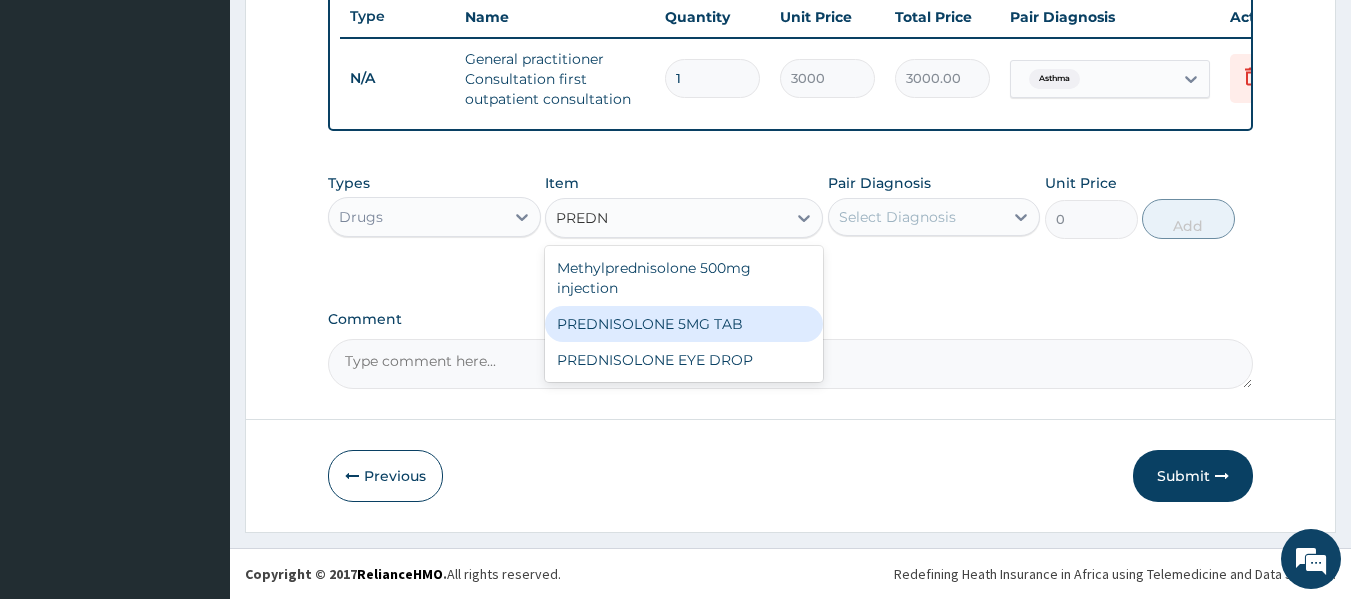 click on "PREDNISOLONE 5MG TAB" at bounding box center [684, 324] 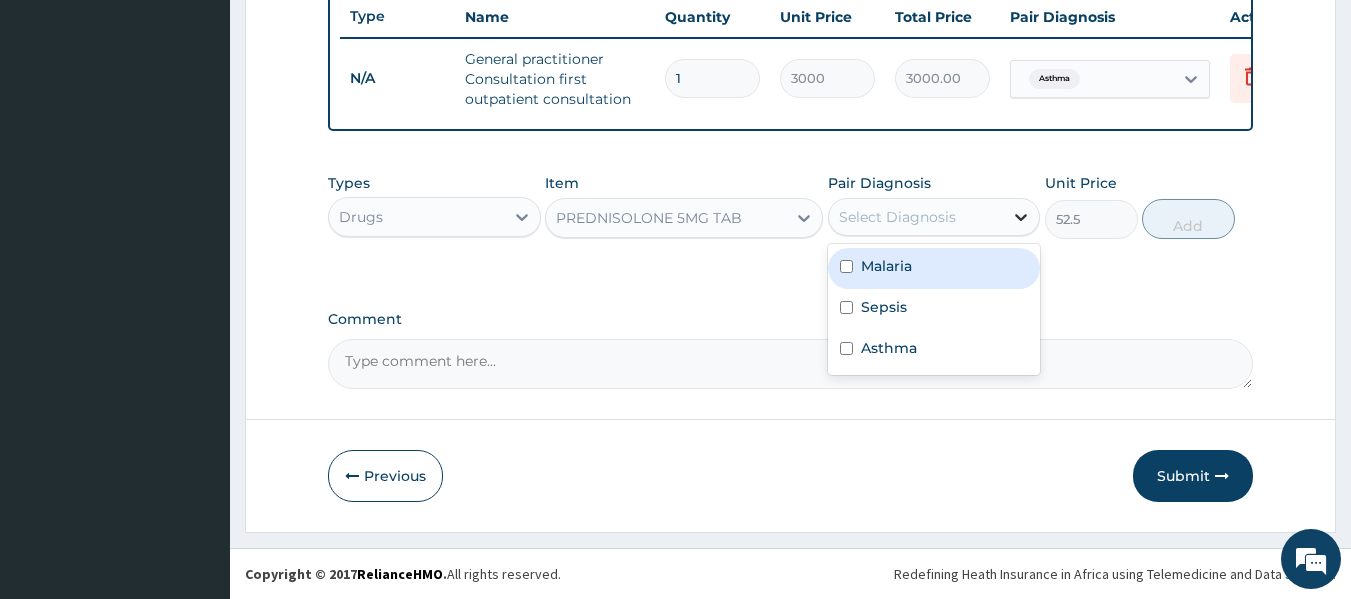 click 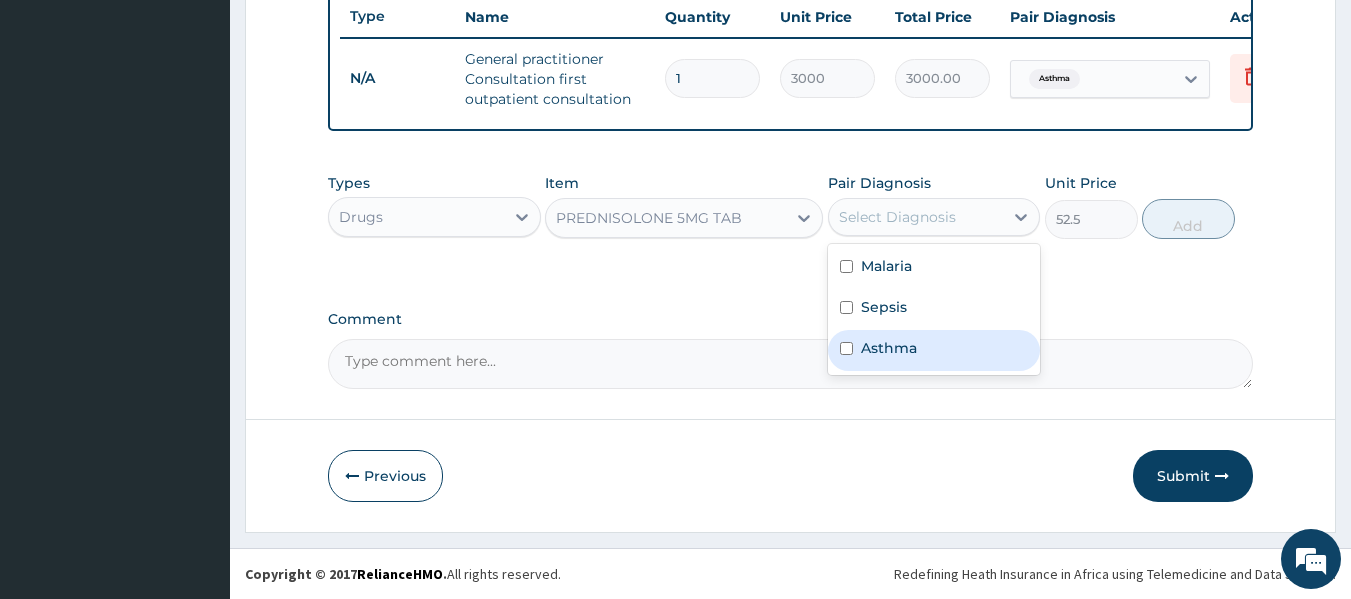 click at bounding box center [846, 348] 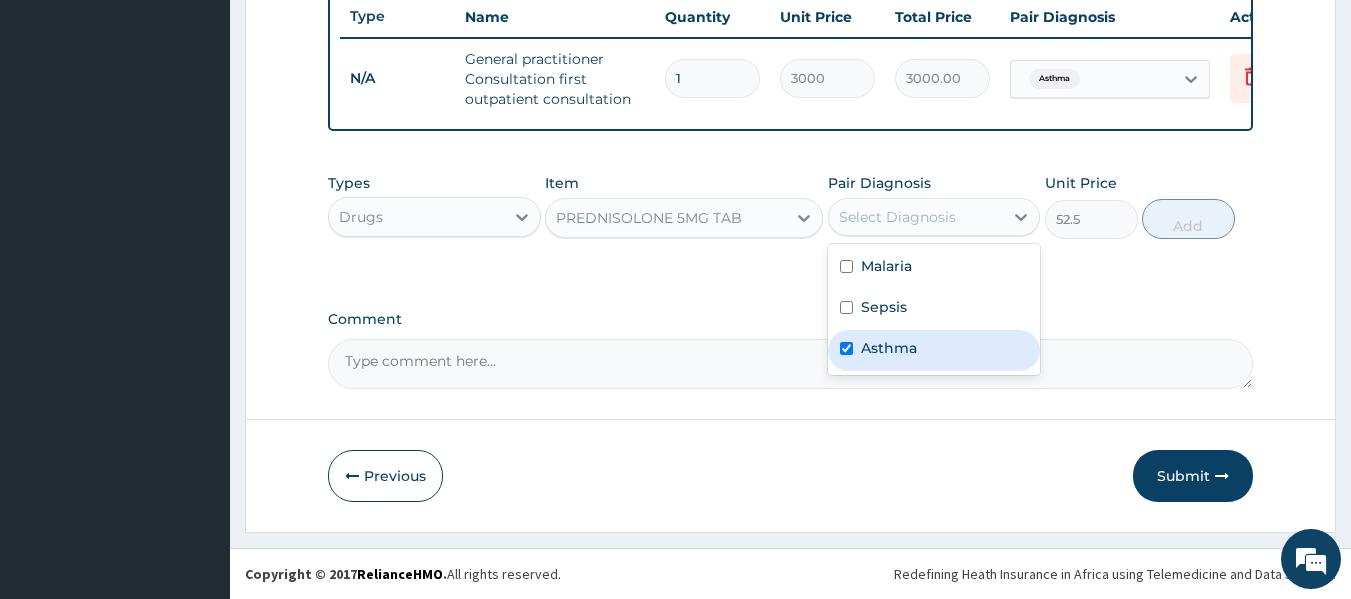 checkbox on "true" 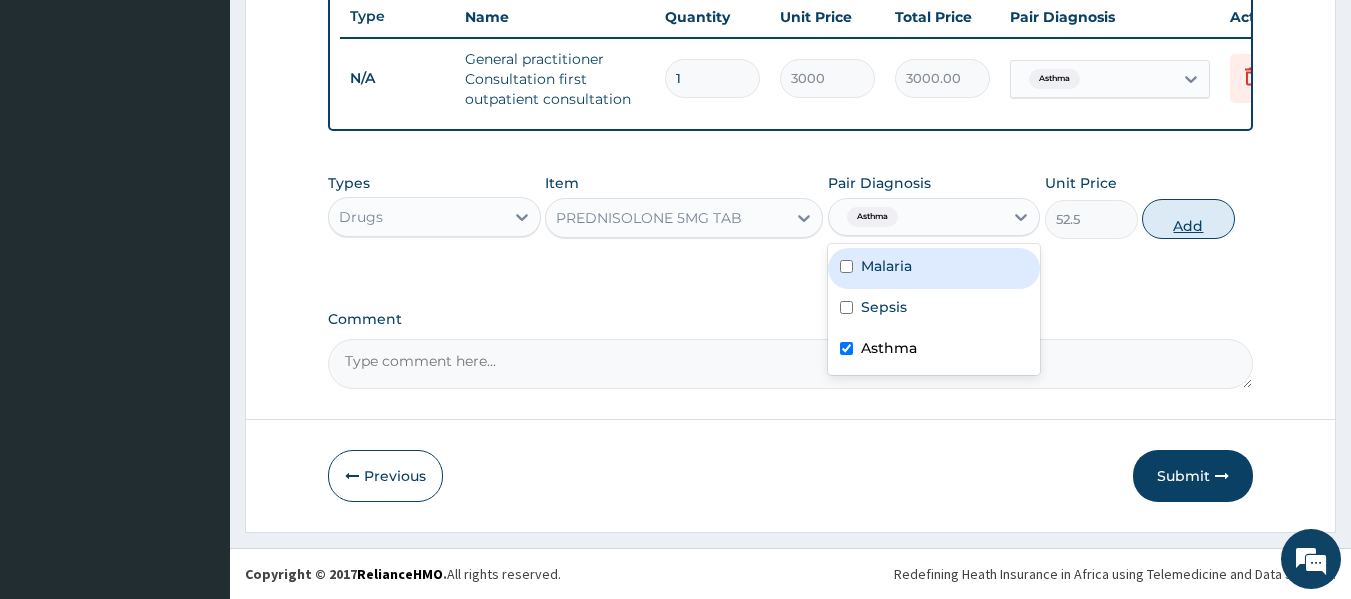 click on "Add" at bounding box center [1188, 219] 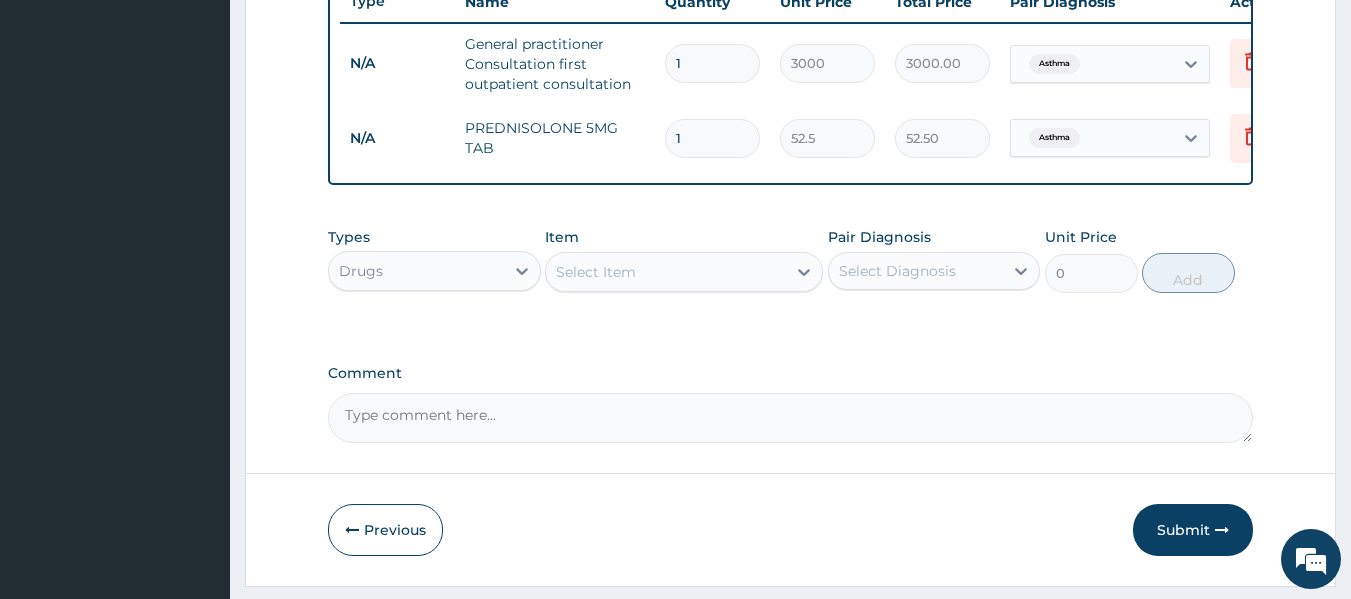 type on "10" 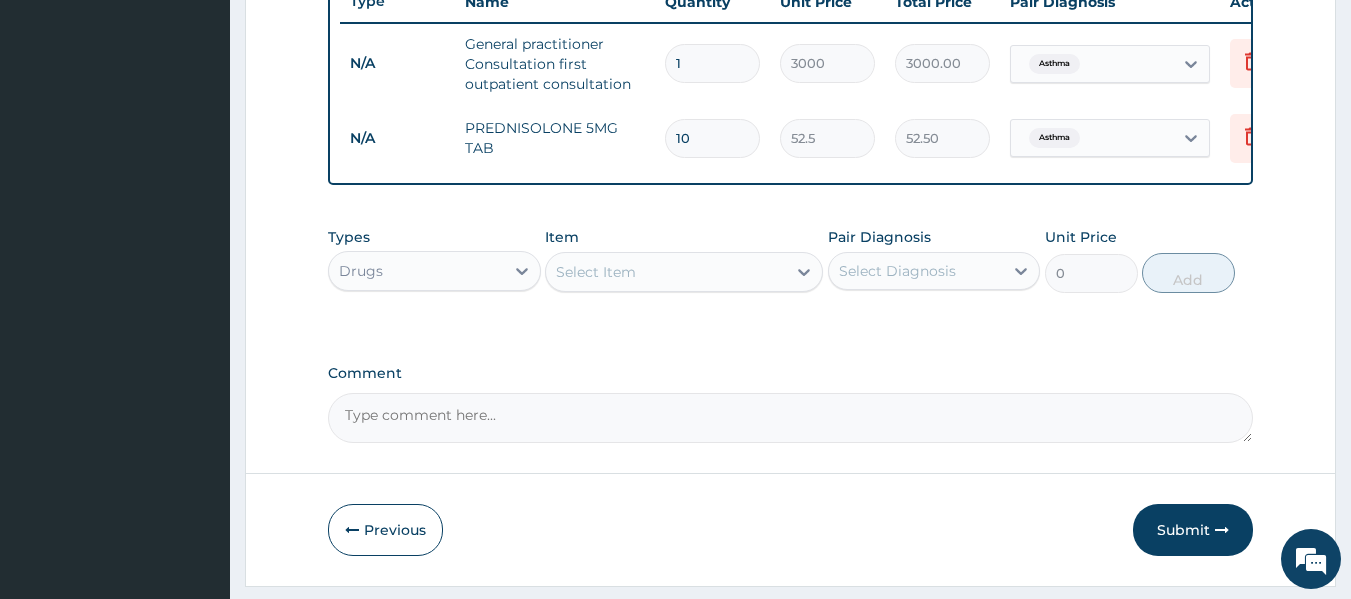 type on "525.00" 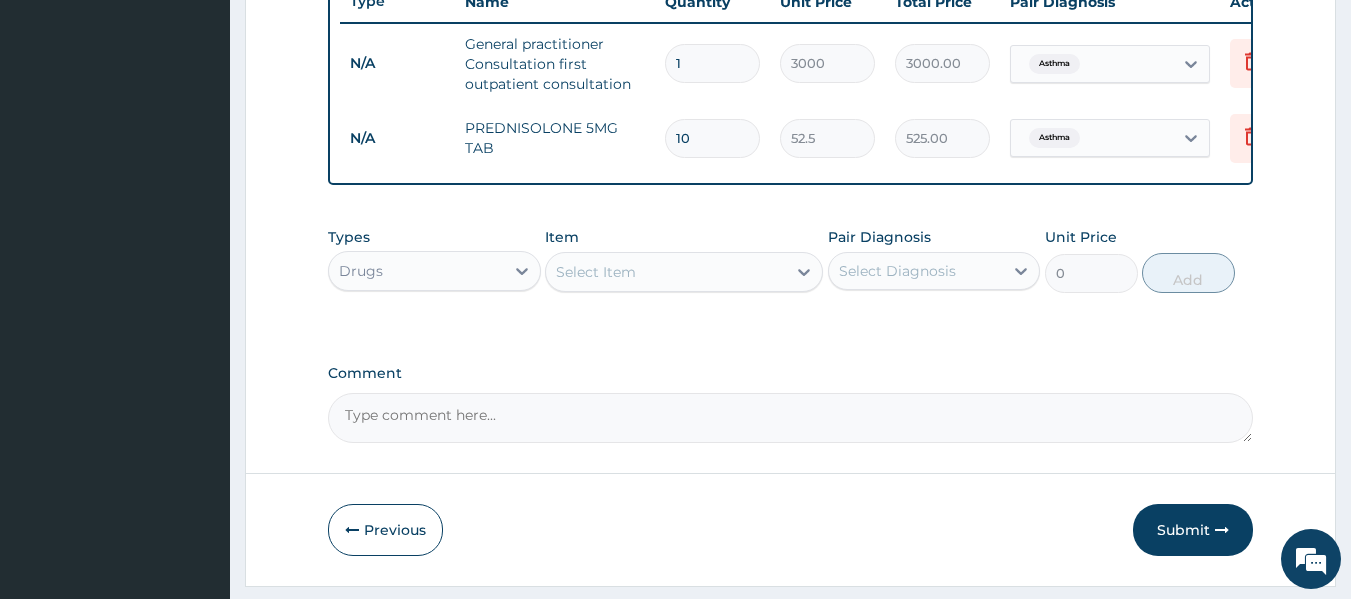 type on "10" 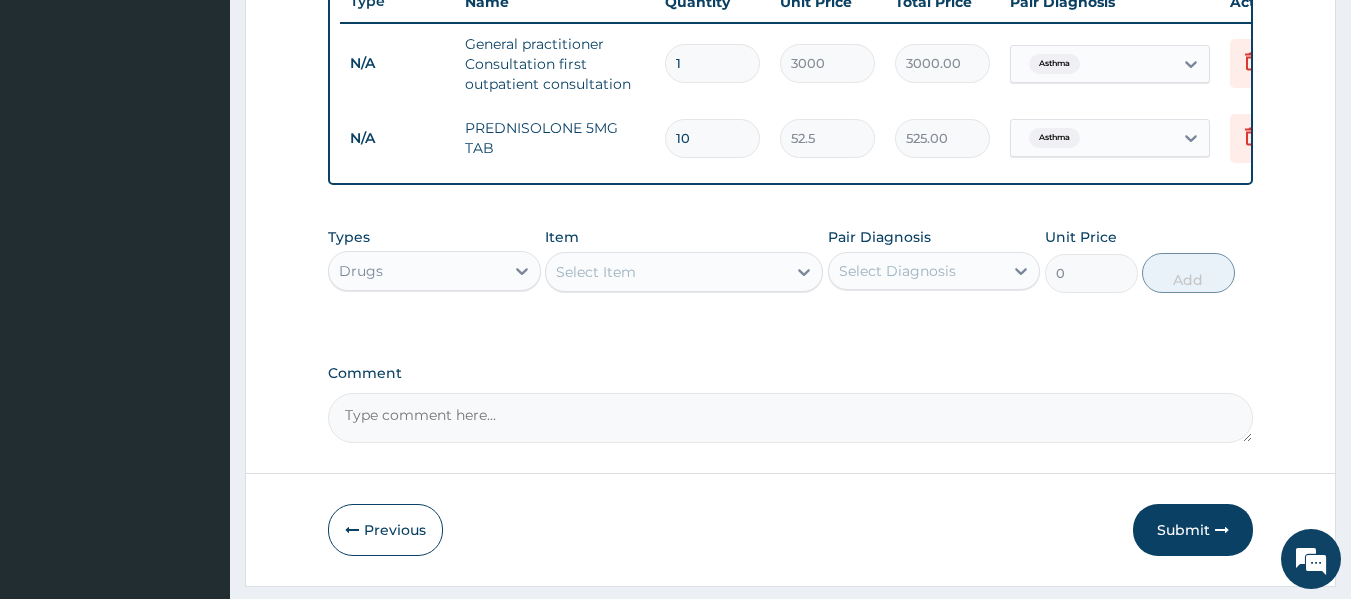 click on "Comment" at bounding box center (791, 373) 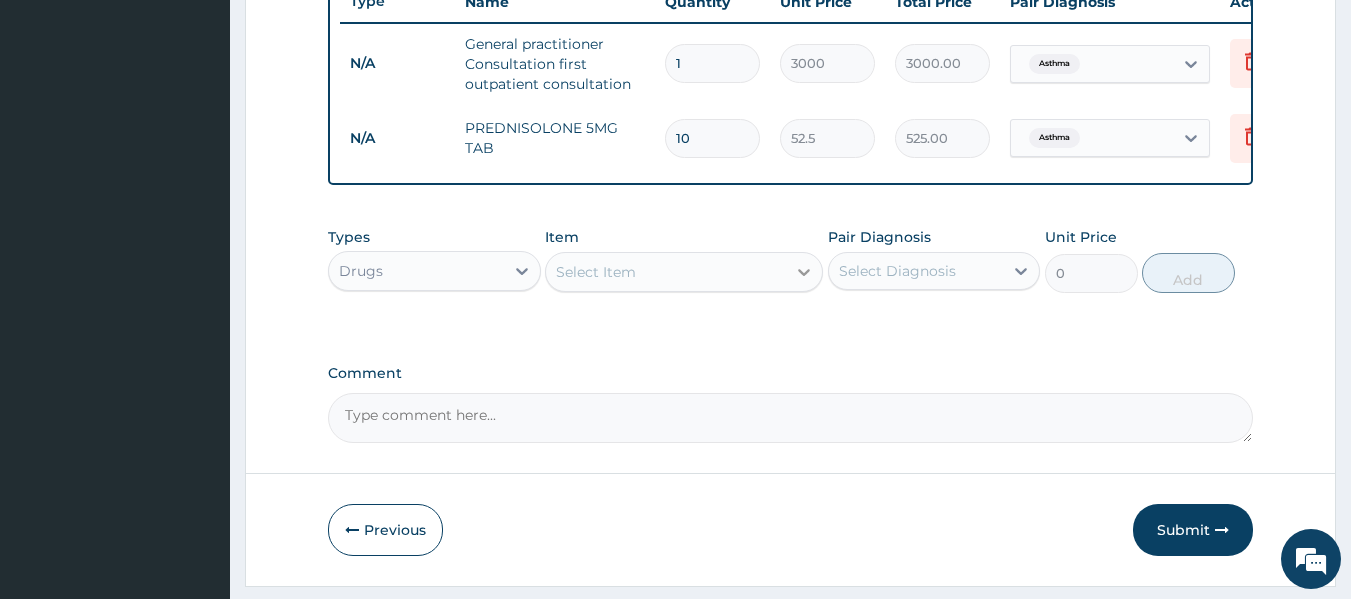 click 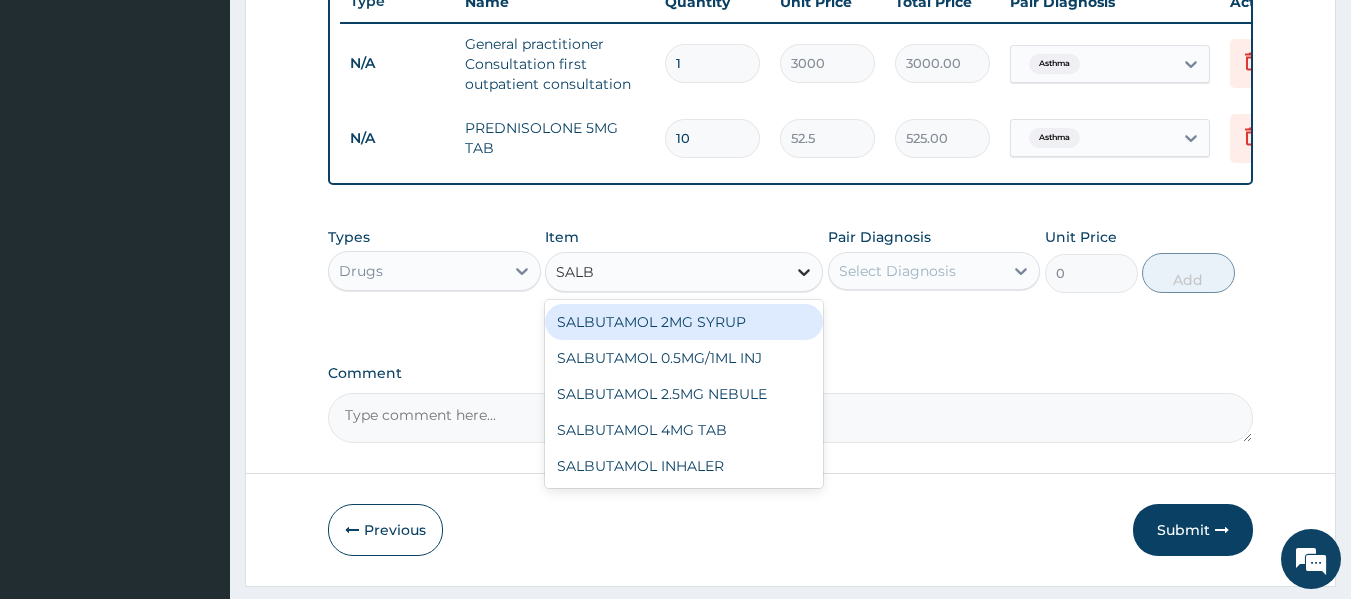 type on "SALBU" 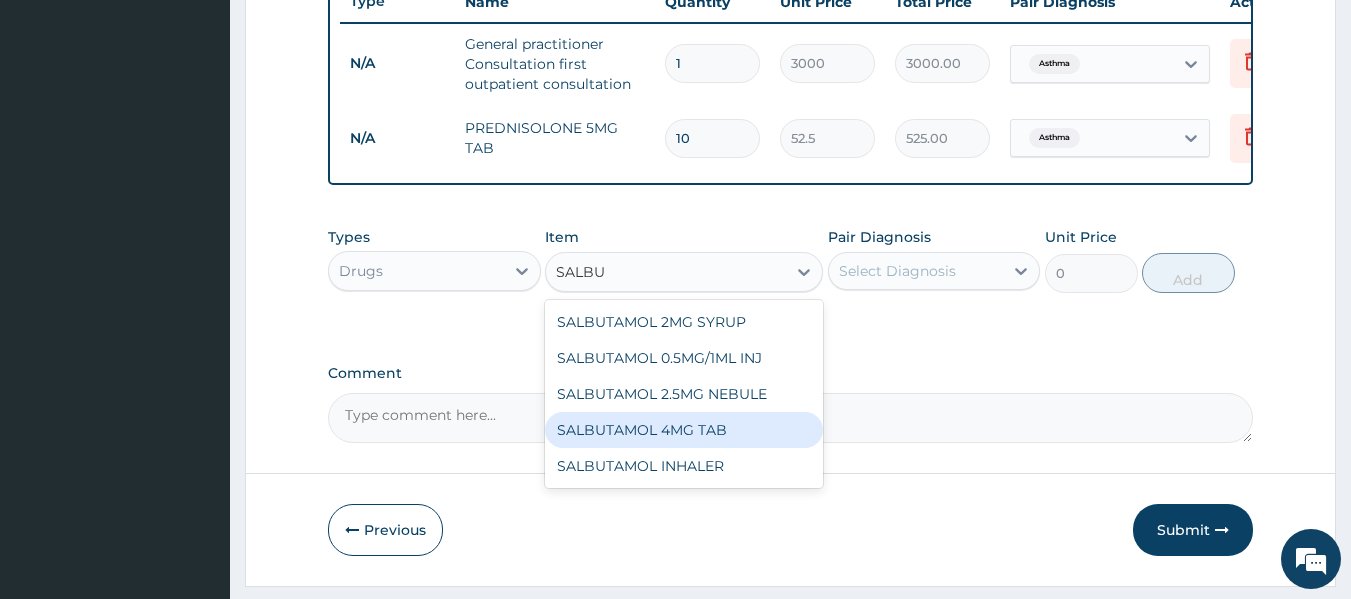 click on "SALBUTAMOL 4MG TAB" at bounding box center (684, 430) 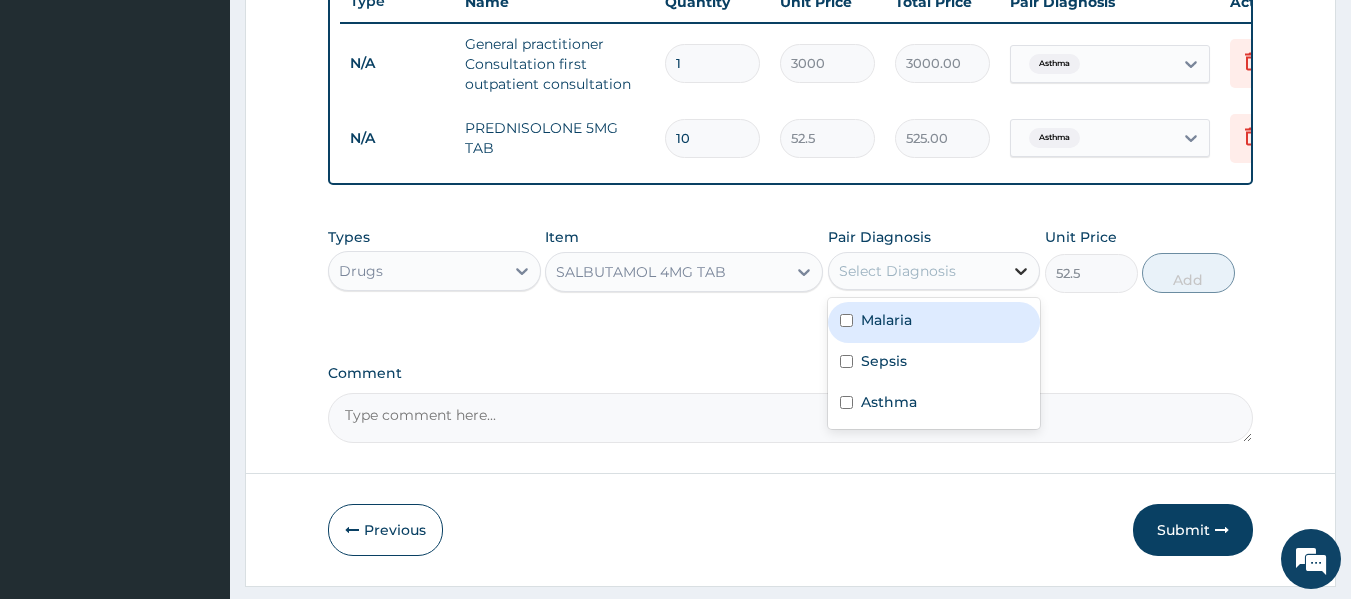 click 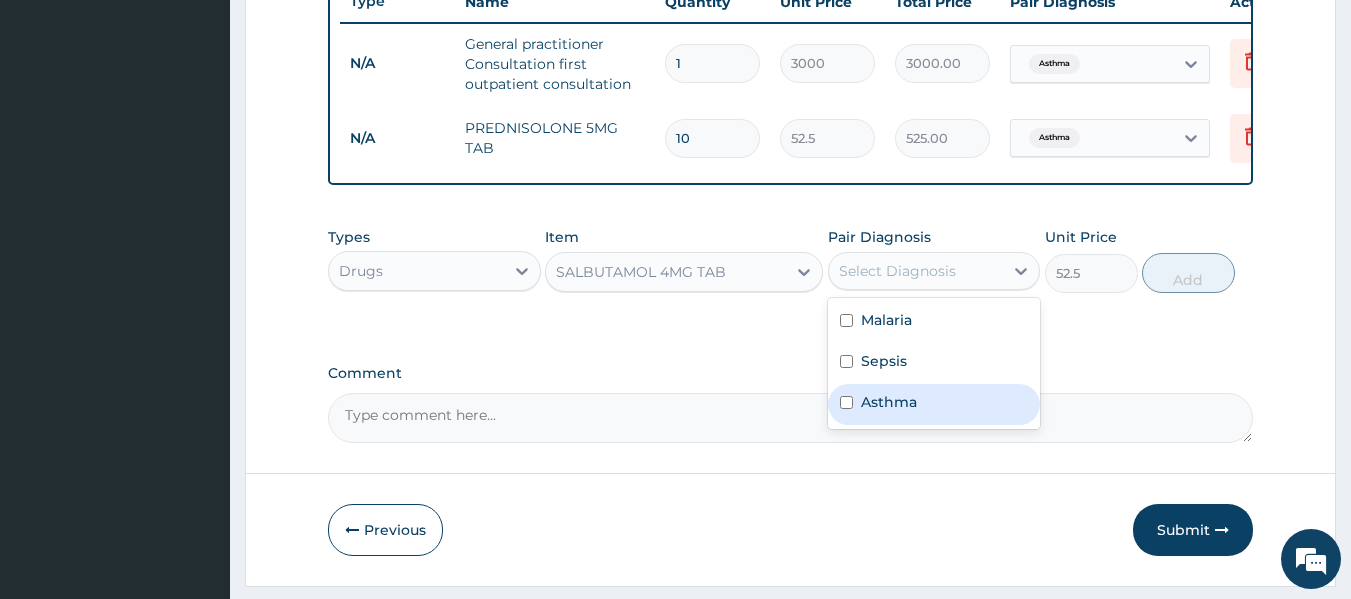 click at bounding box center (846, 402) 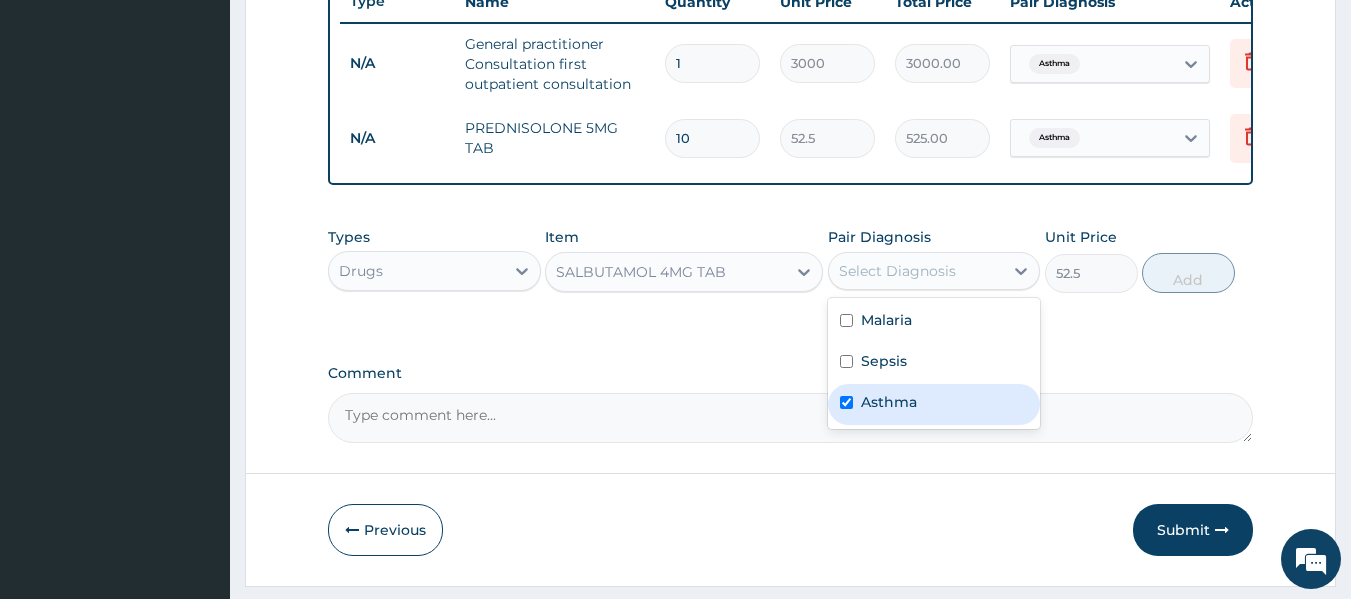 checkbox on "true" 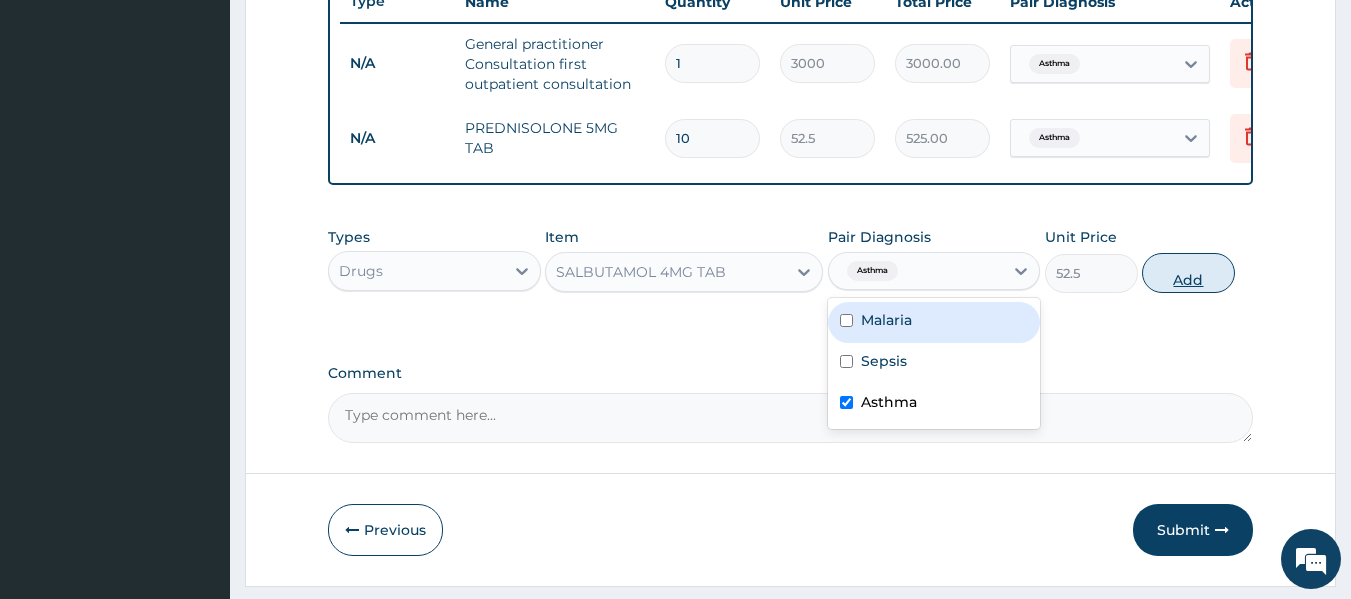 click on "Add" at bounding box center (1188, 273) 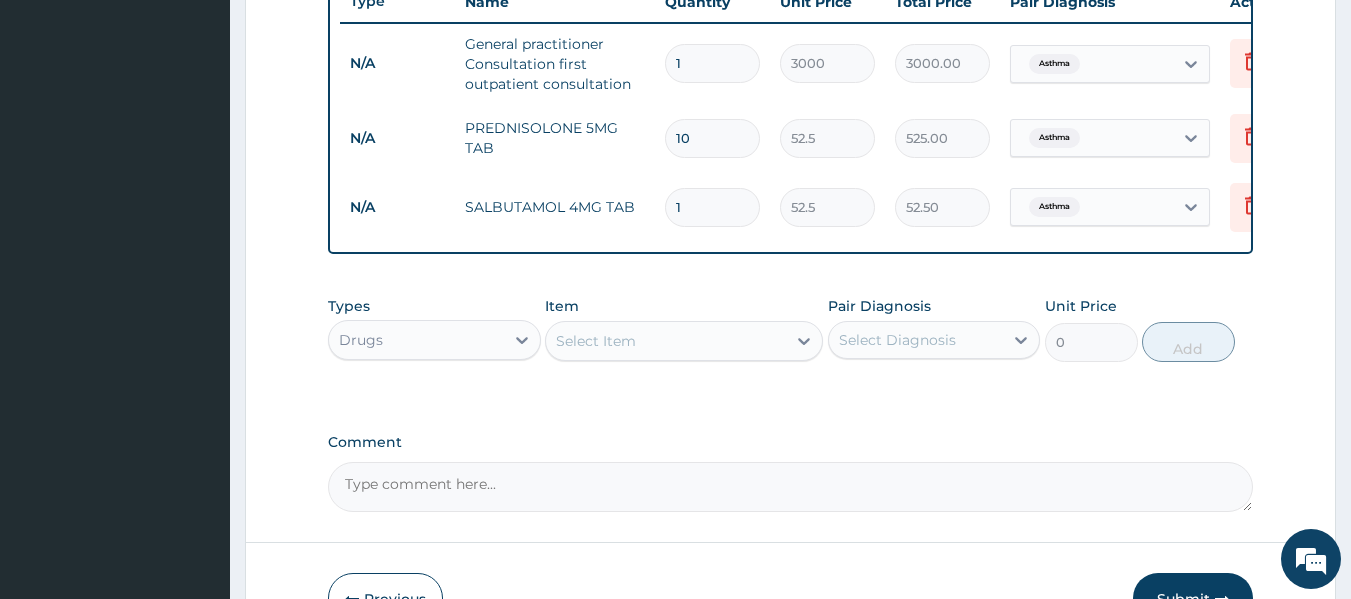 type on "10" 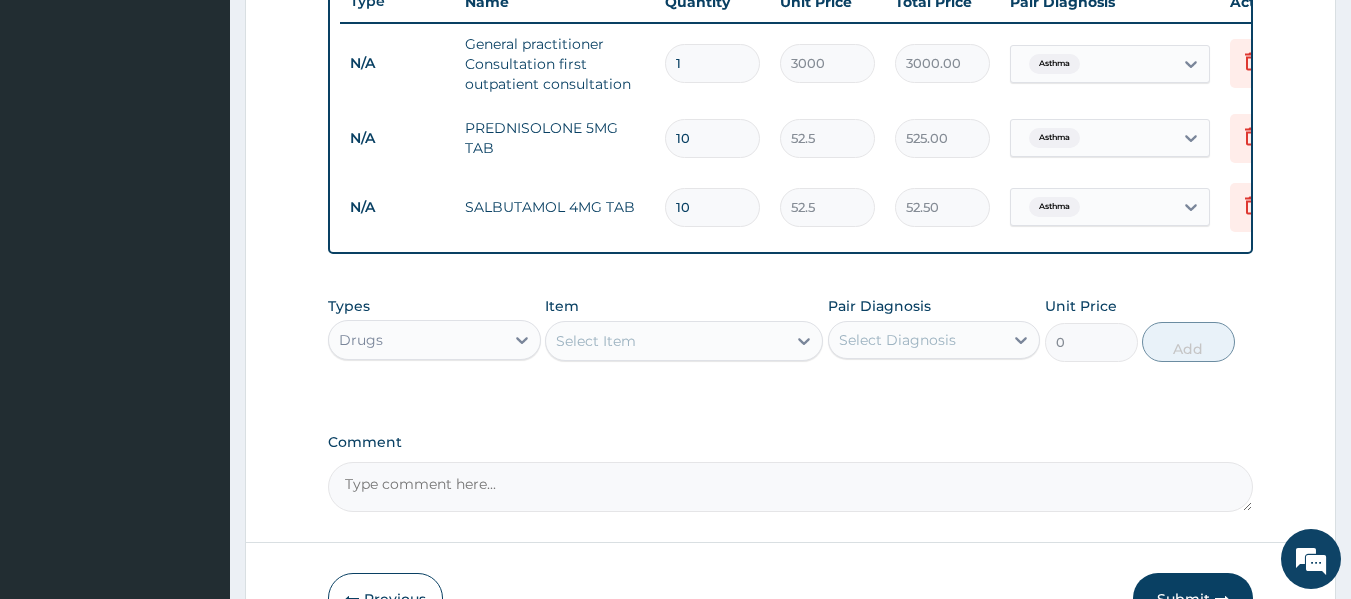 type on "525.00" 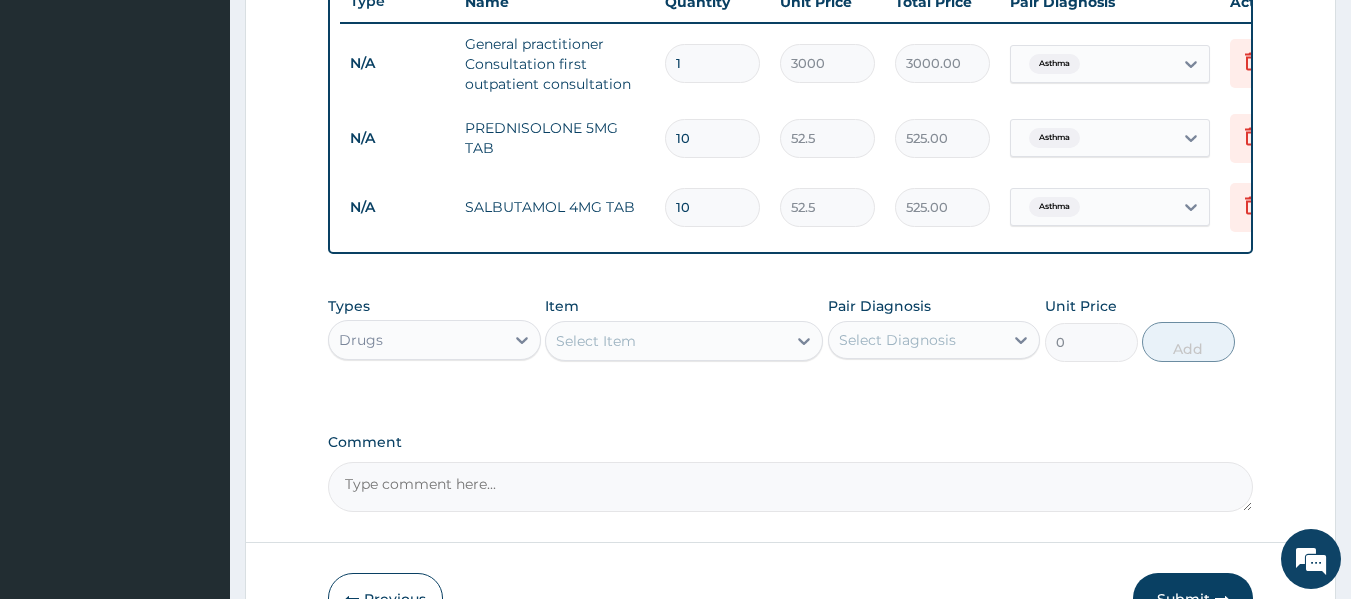 type on "10" 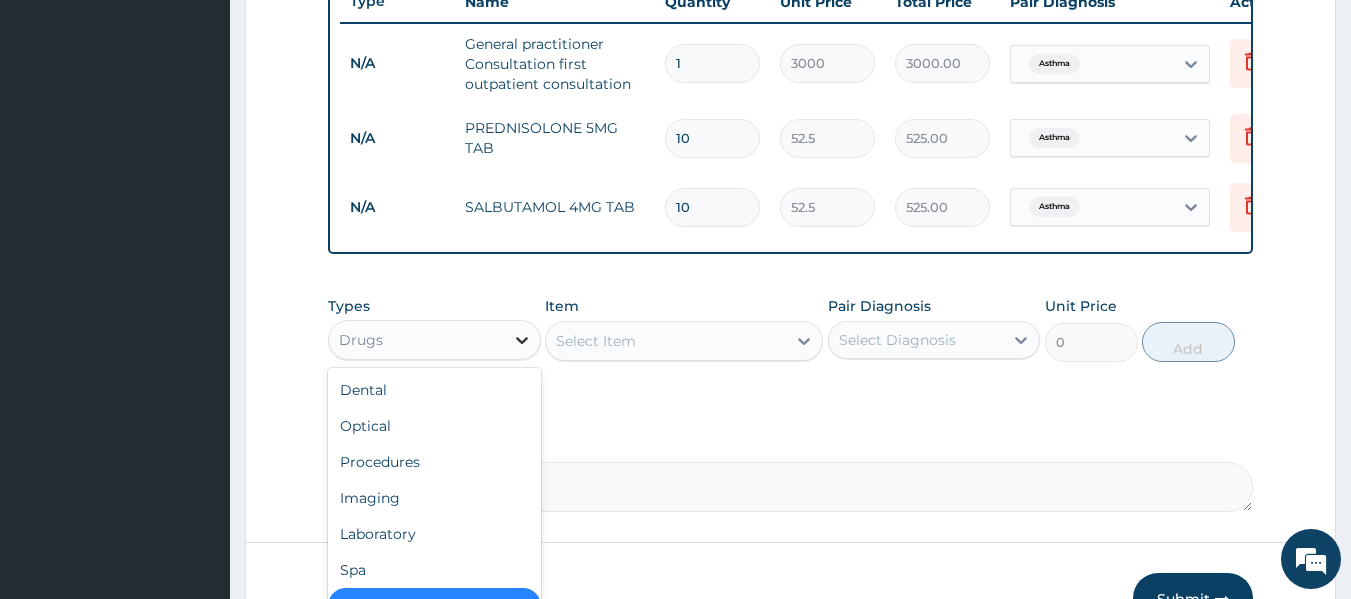 click 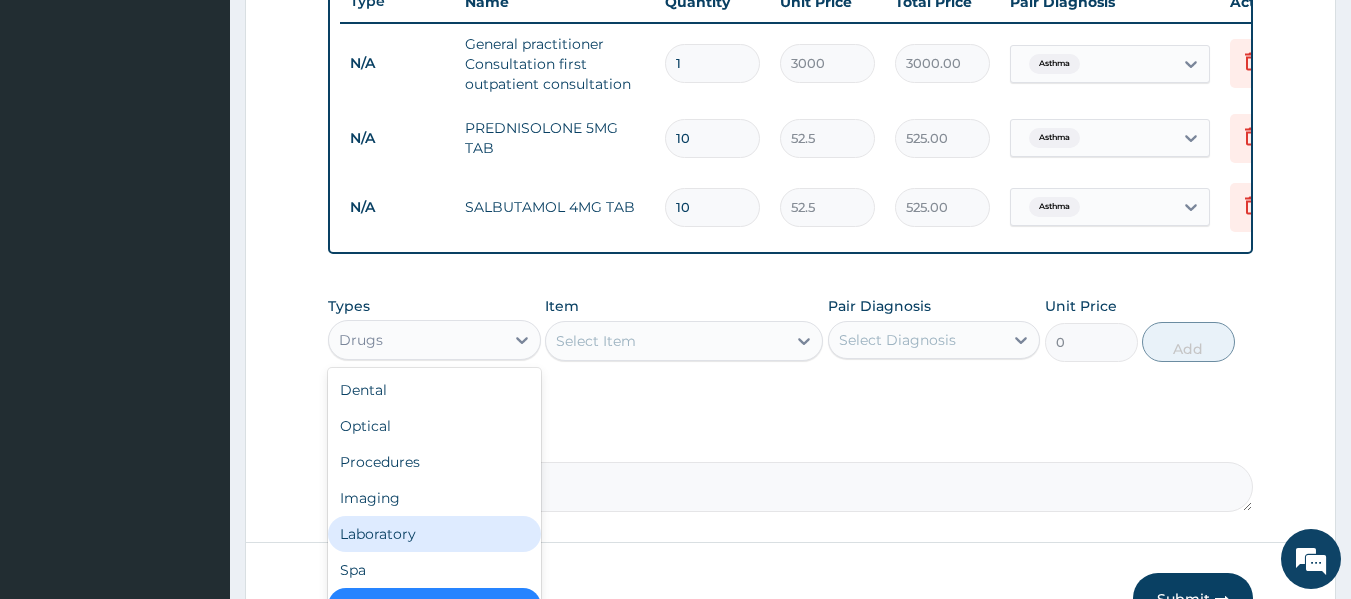 click on "Laboratory" at bounding box center [434, 534] 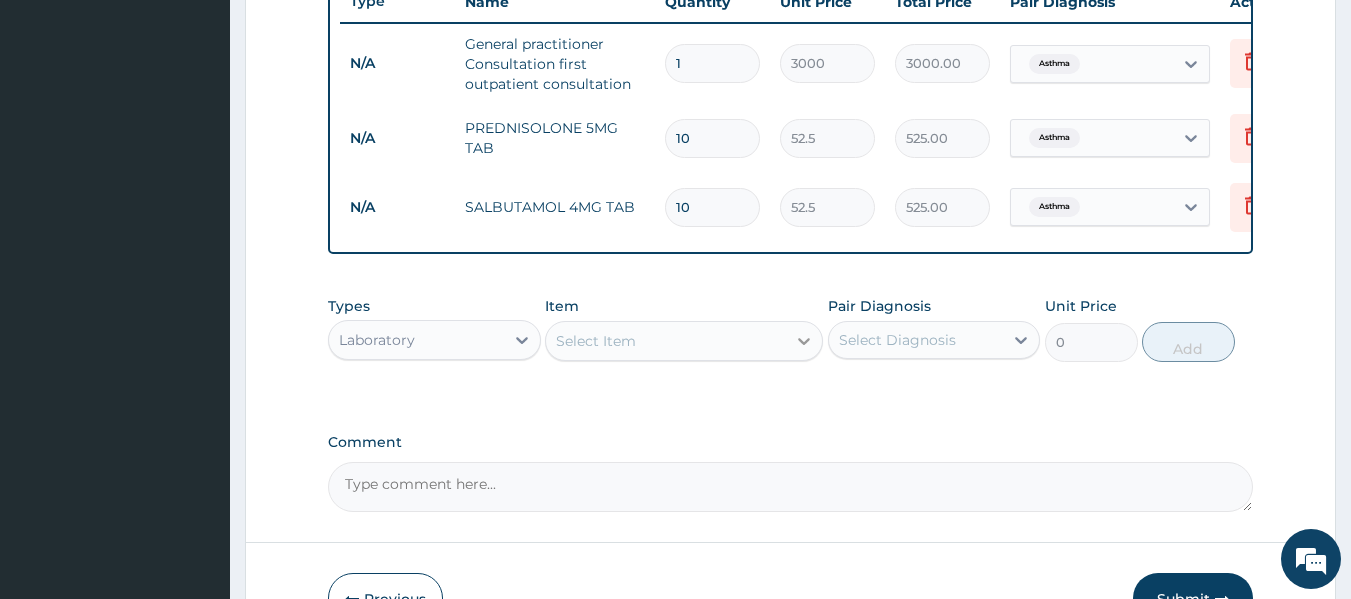 click 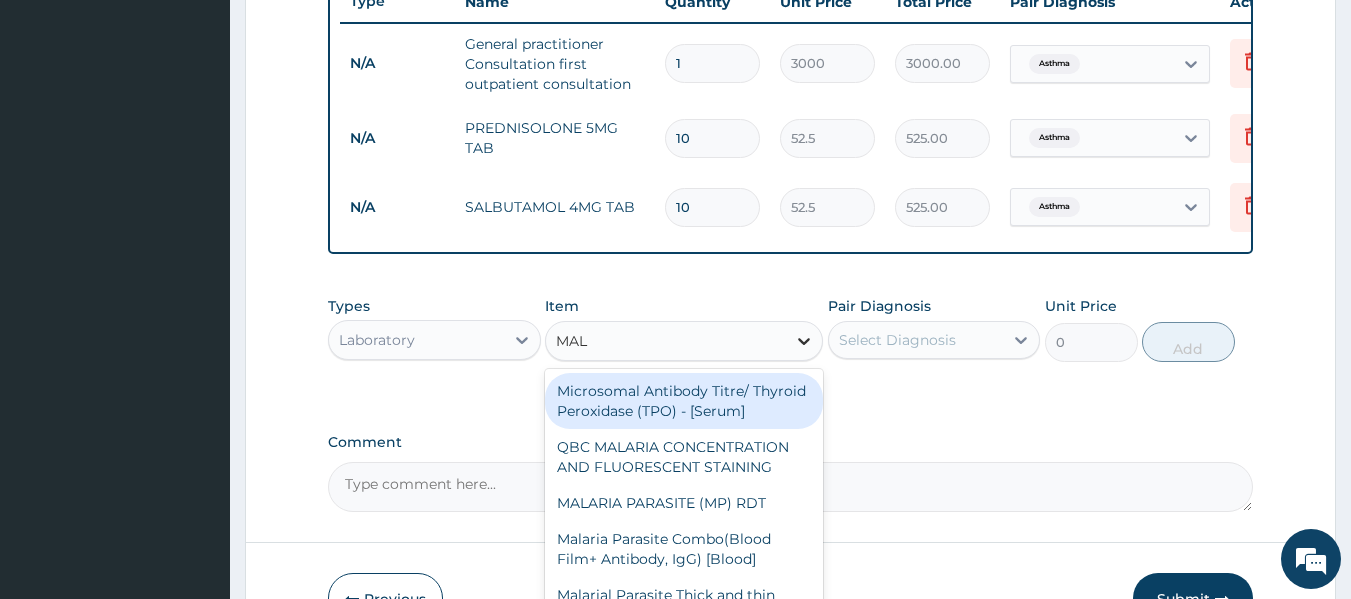 type on "MALA" 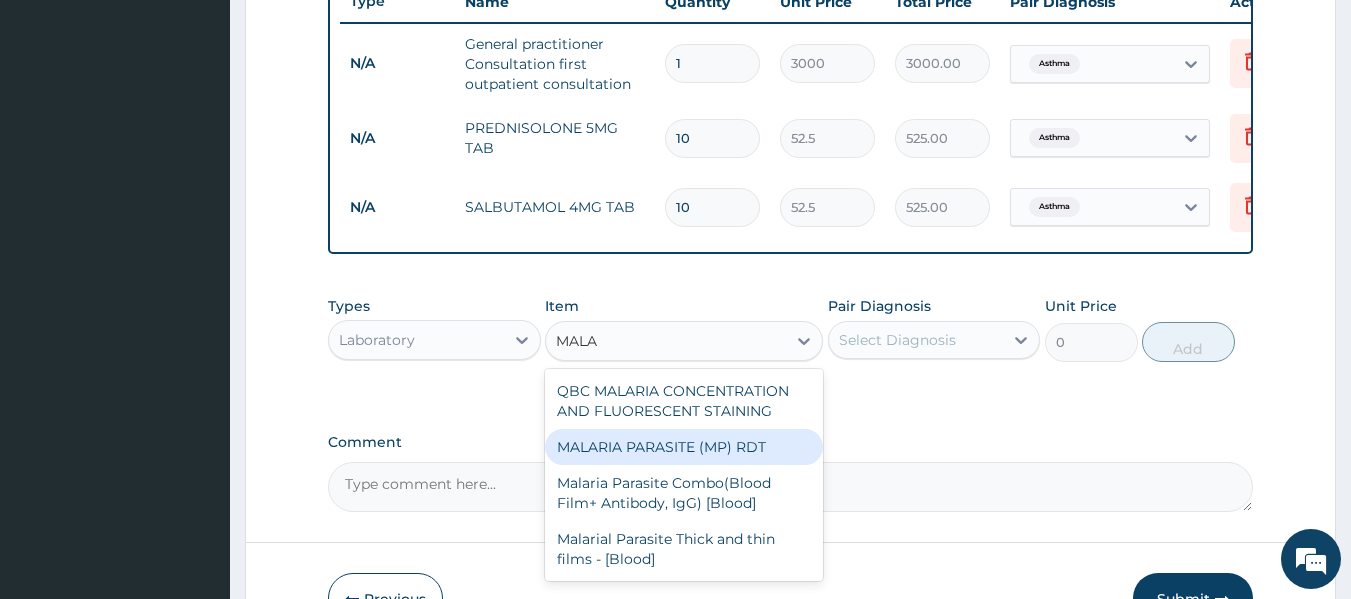 click on "MALARIA PARASITE (MP) RDT" at bounding box center [684, 447] 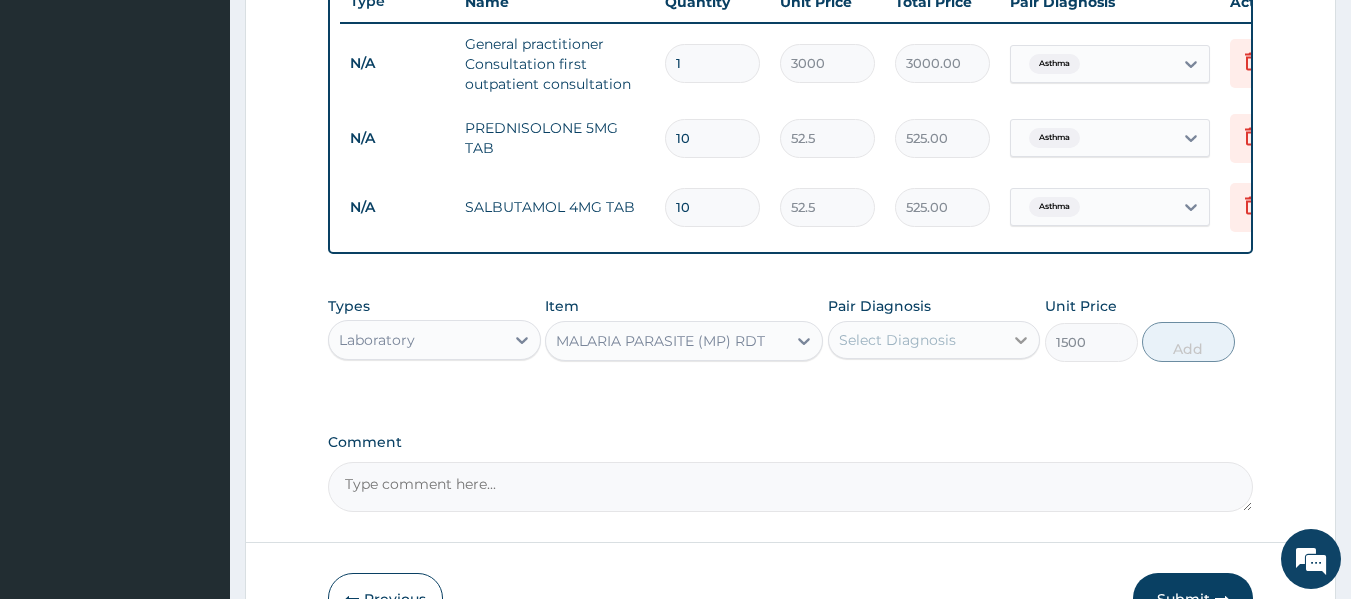 click 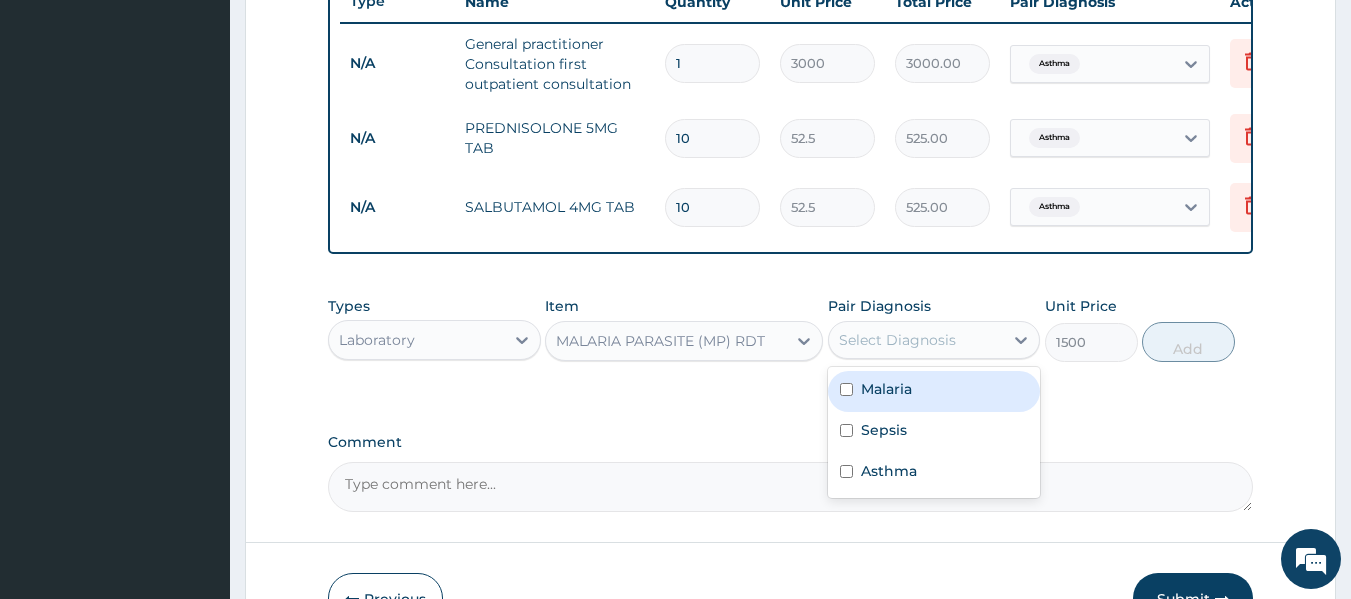 click on "Malaria" at bounding box center [934, 391] 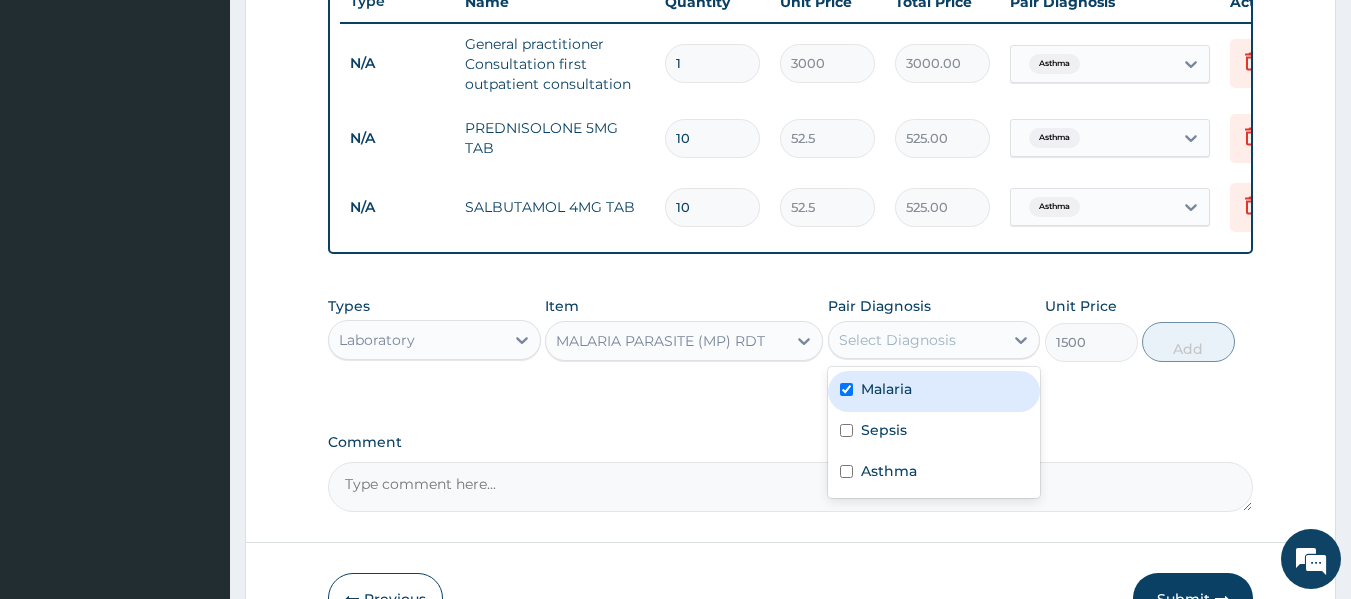 checkbox on "true" 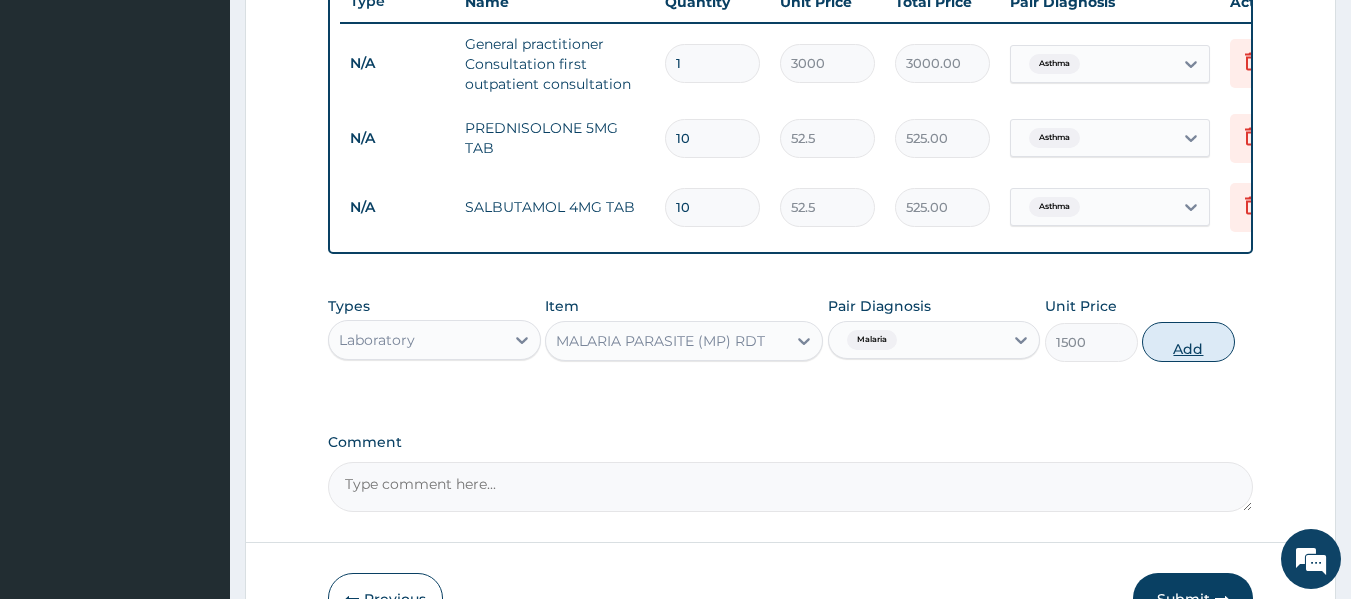 click on "Add" at bounding box center (1188, 342) 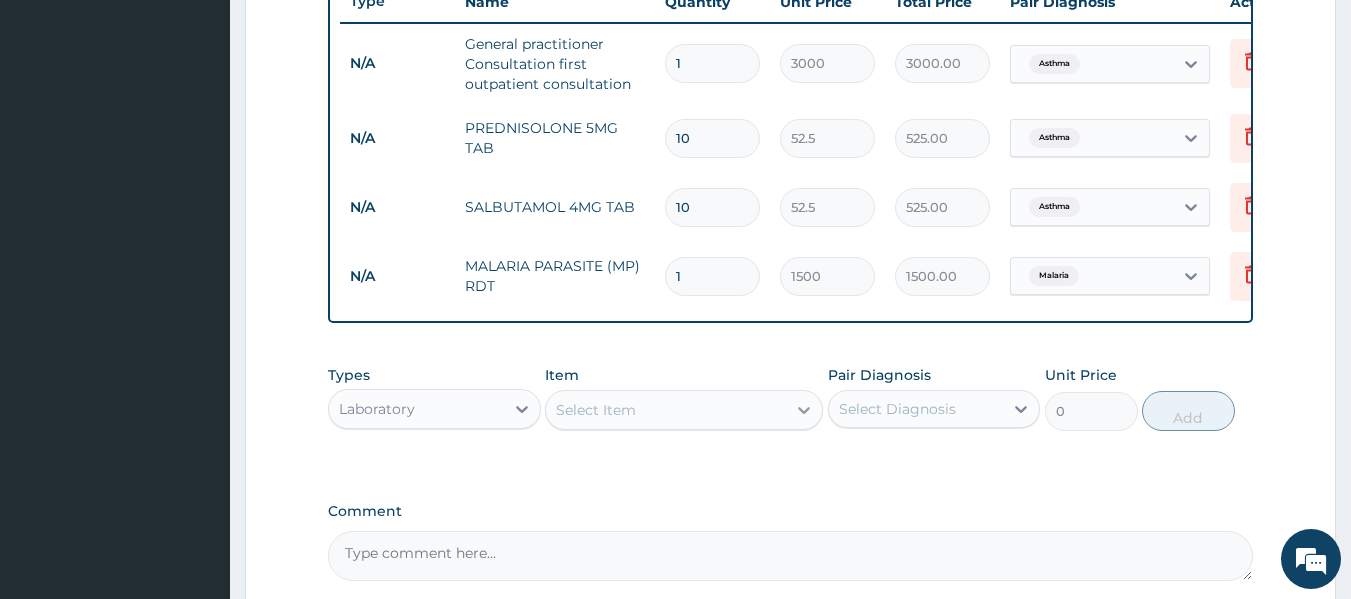 click 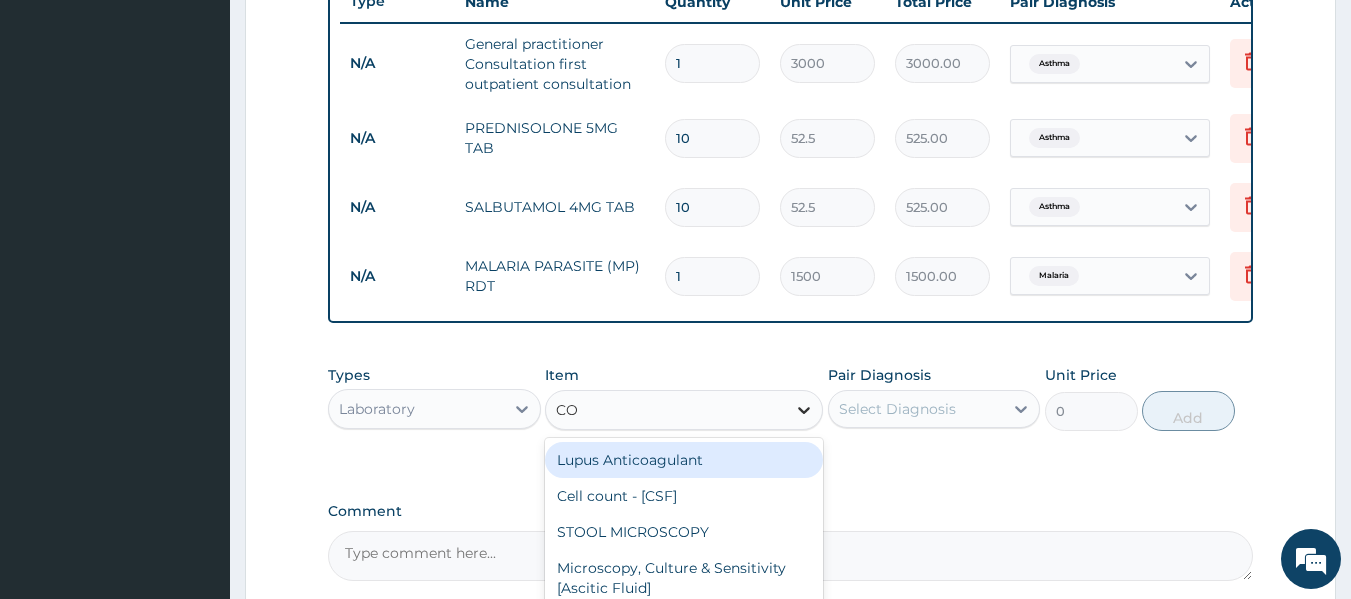 type on "COM" 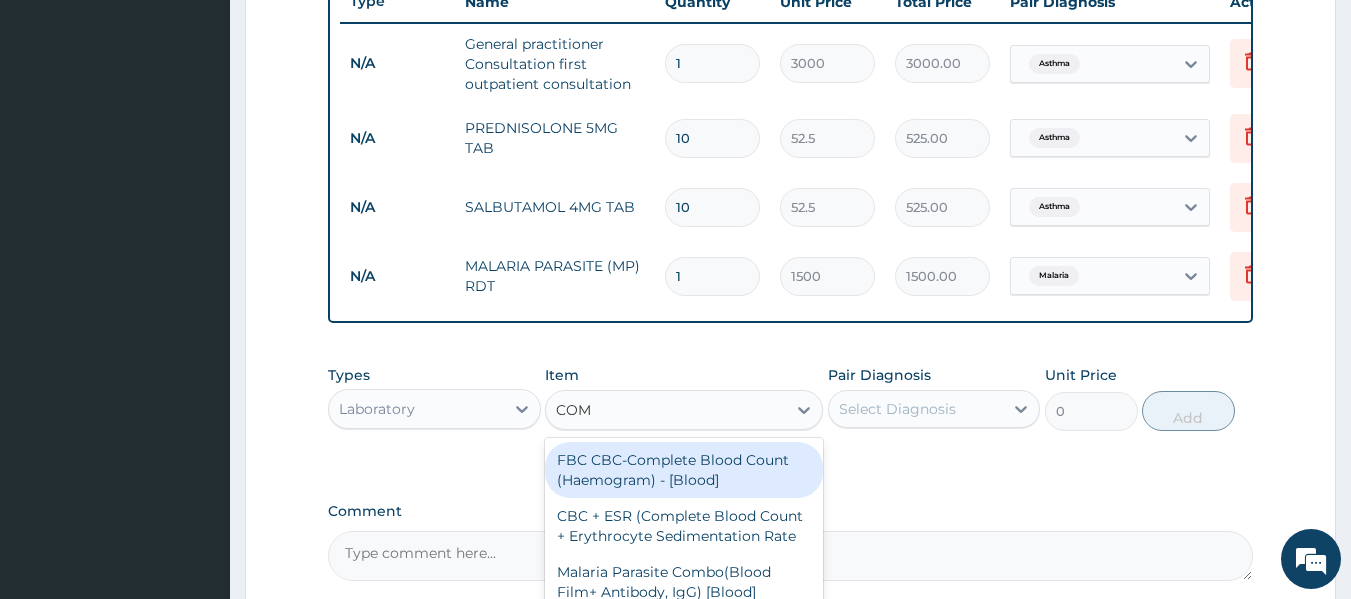 click on "FBC CBC-Complete Blood Count (Haemogram) - [Blood]" at bounding box center (684, 470) 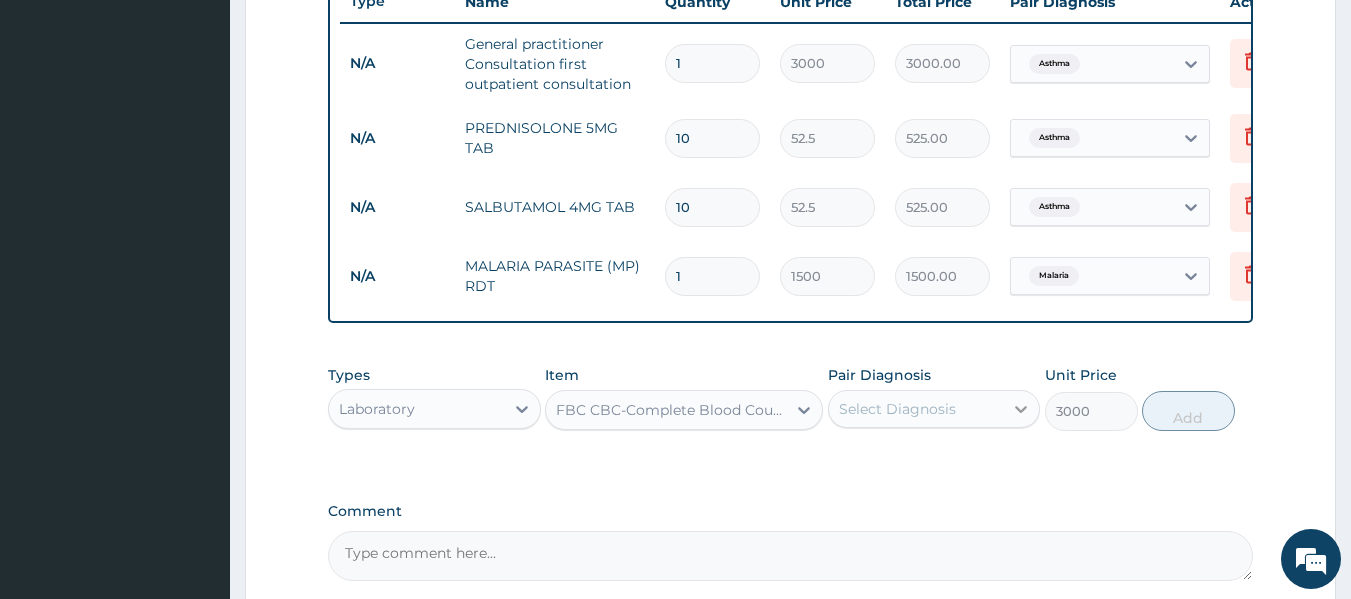 click 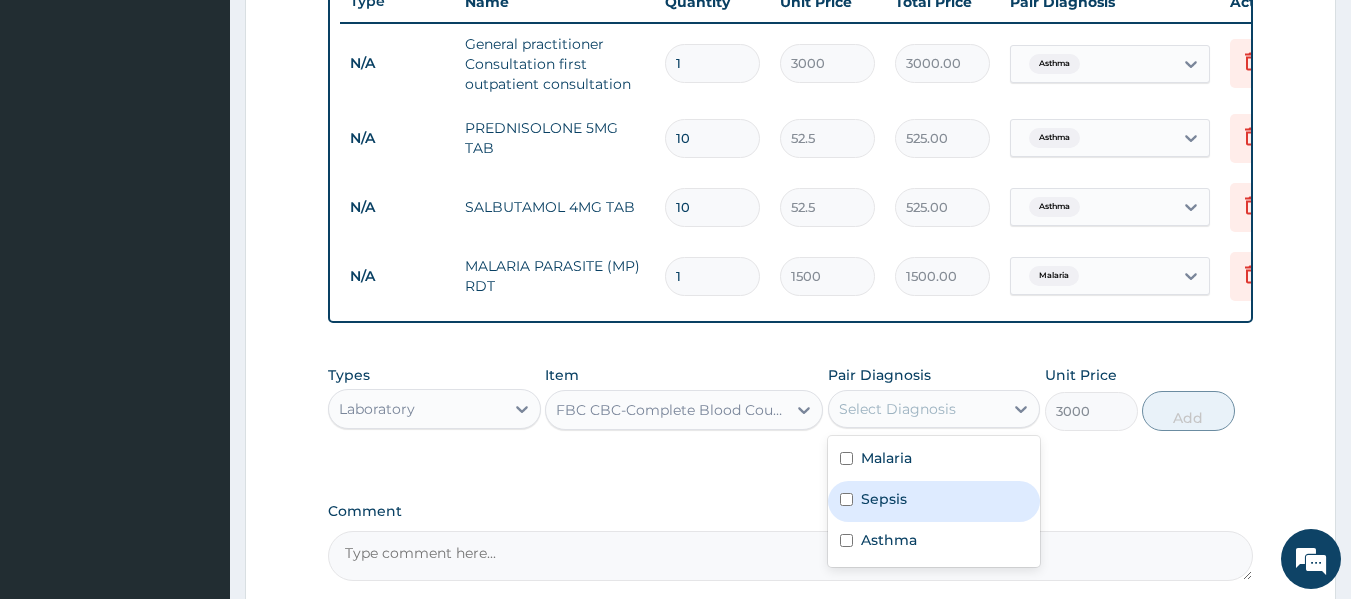 click at bounding box center [846, 499] 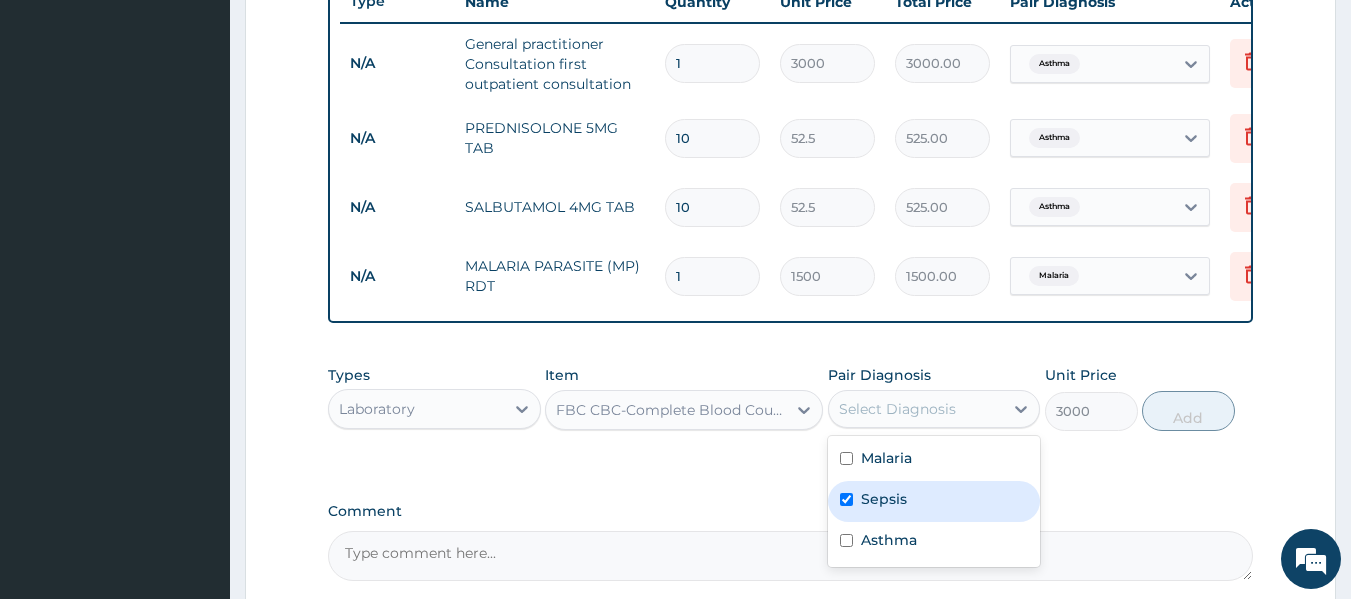 checkbox on "true" 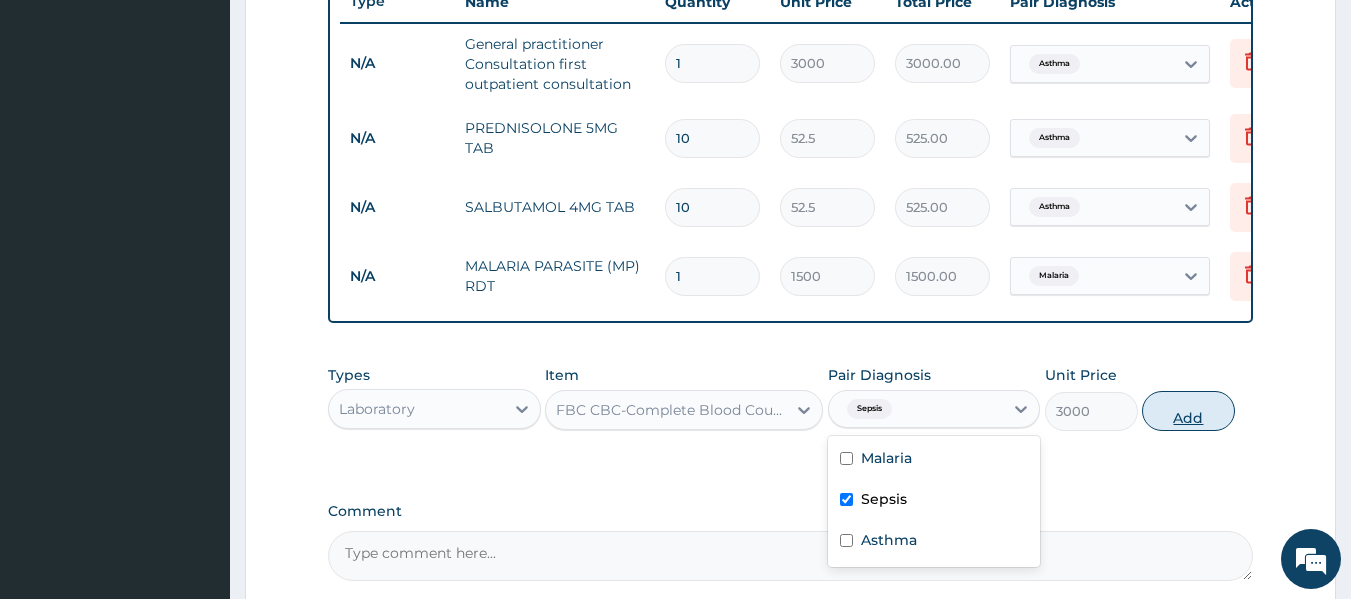 click on "Add" at bounding box center [1188, 411] 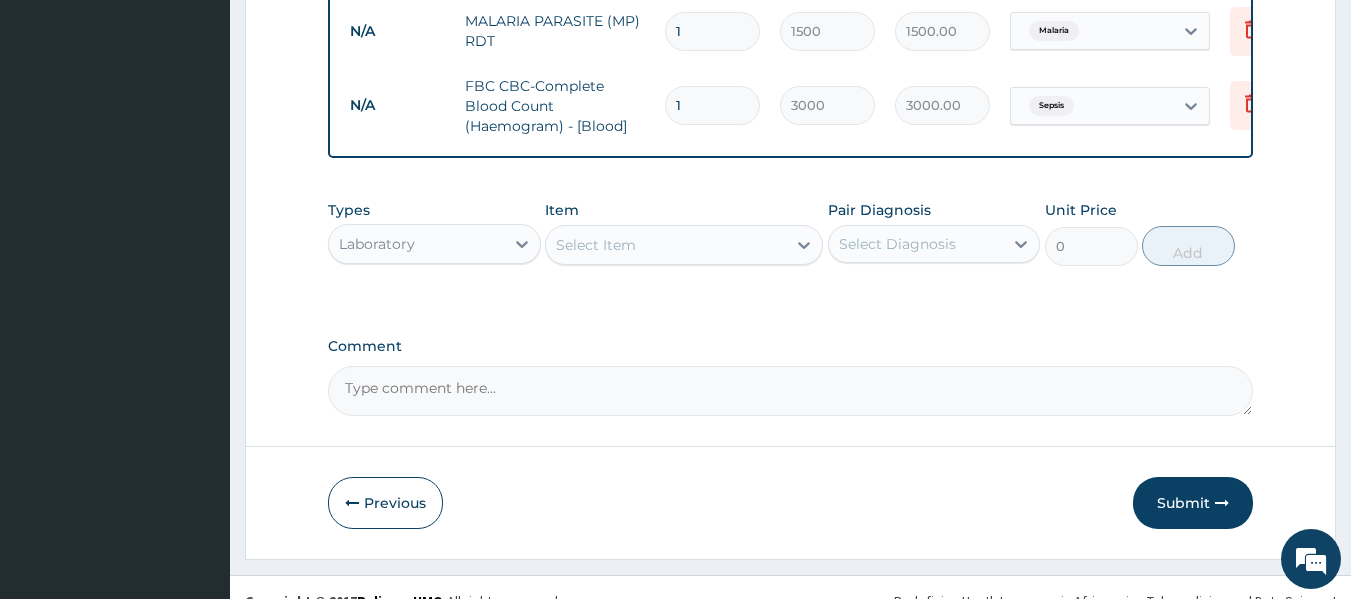 scroll, scrollTop: 1061, scrollLeft: 0, axis: vertical 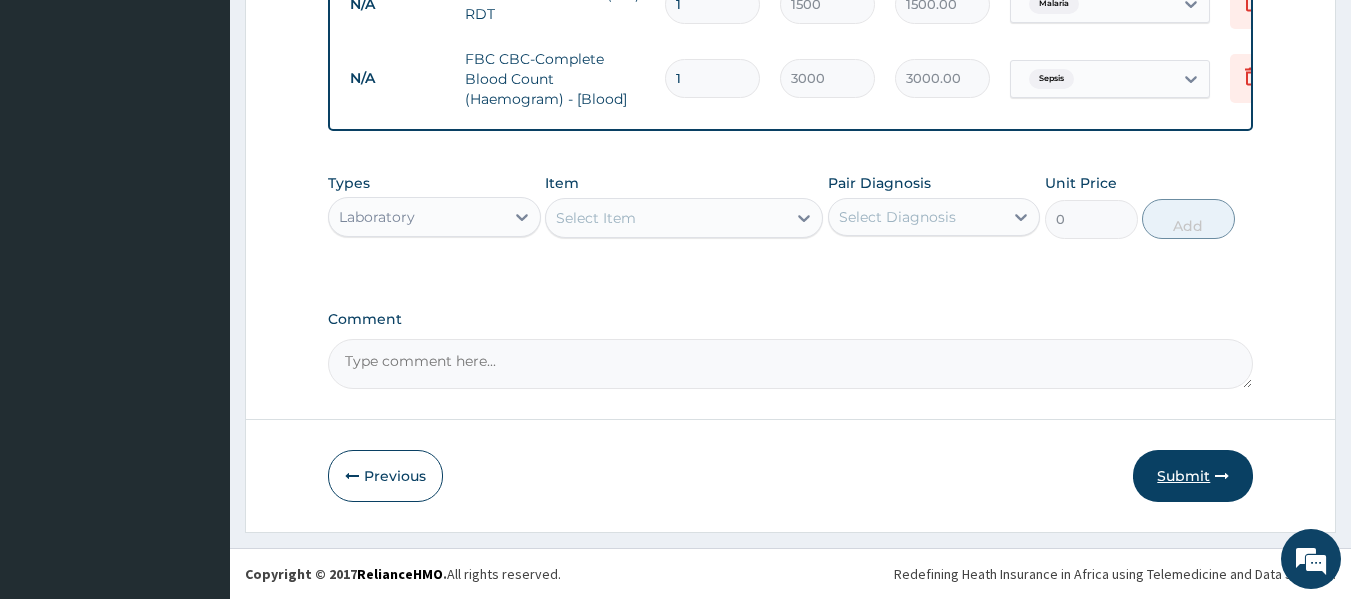 click on "Submit" at bounding box center (1193, 476) 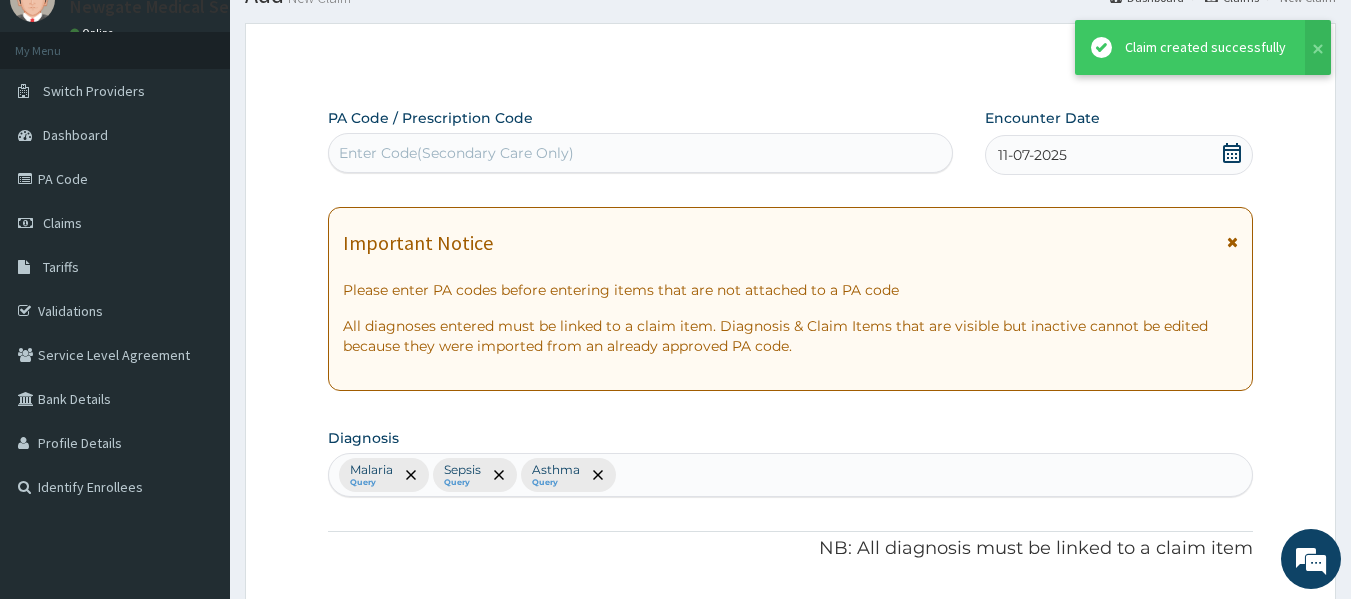 scroll, scrollTop: 1061, scrollLeft: 0, axis: vertical 